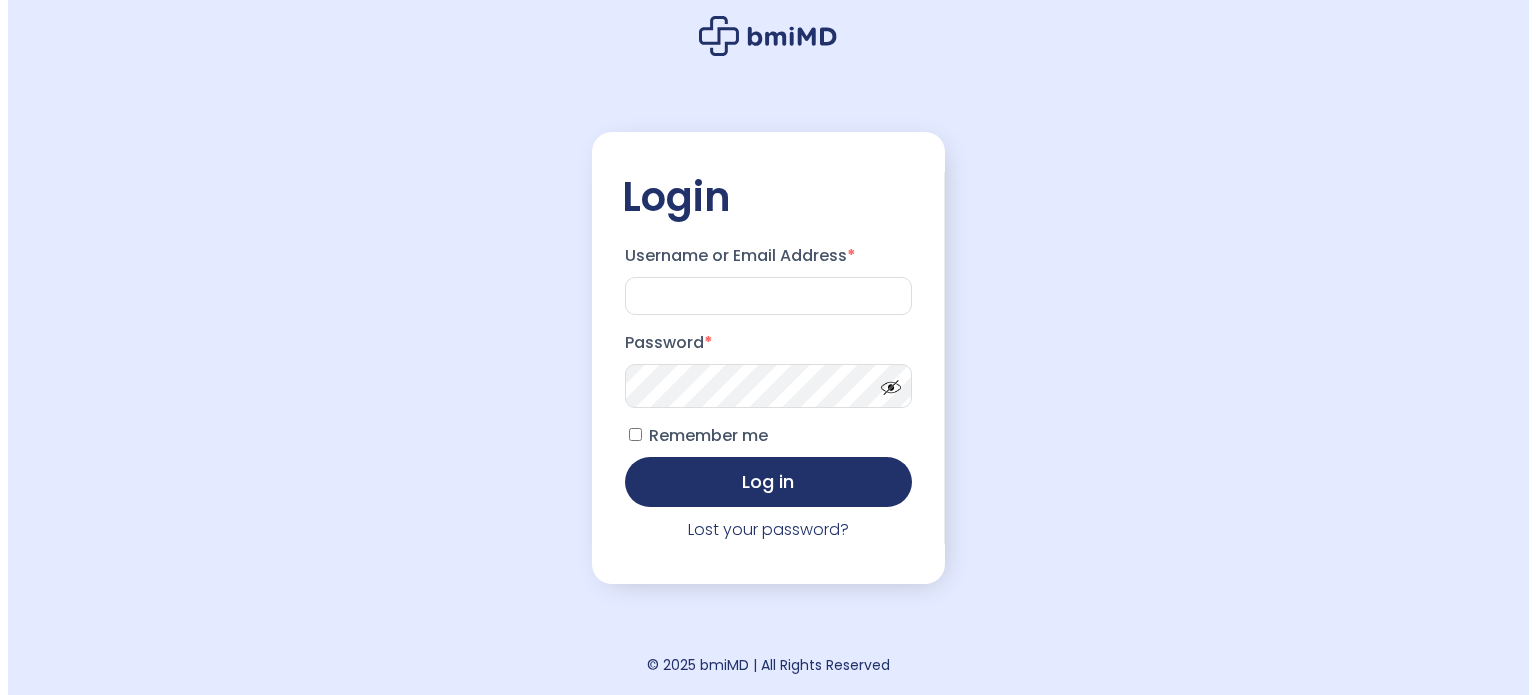 scroll, scrollTop: 0, scrollLeft: 0, axis: both 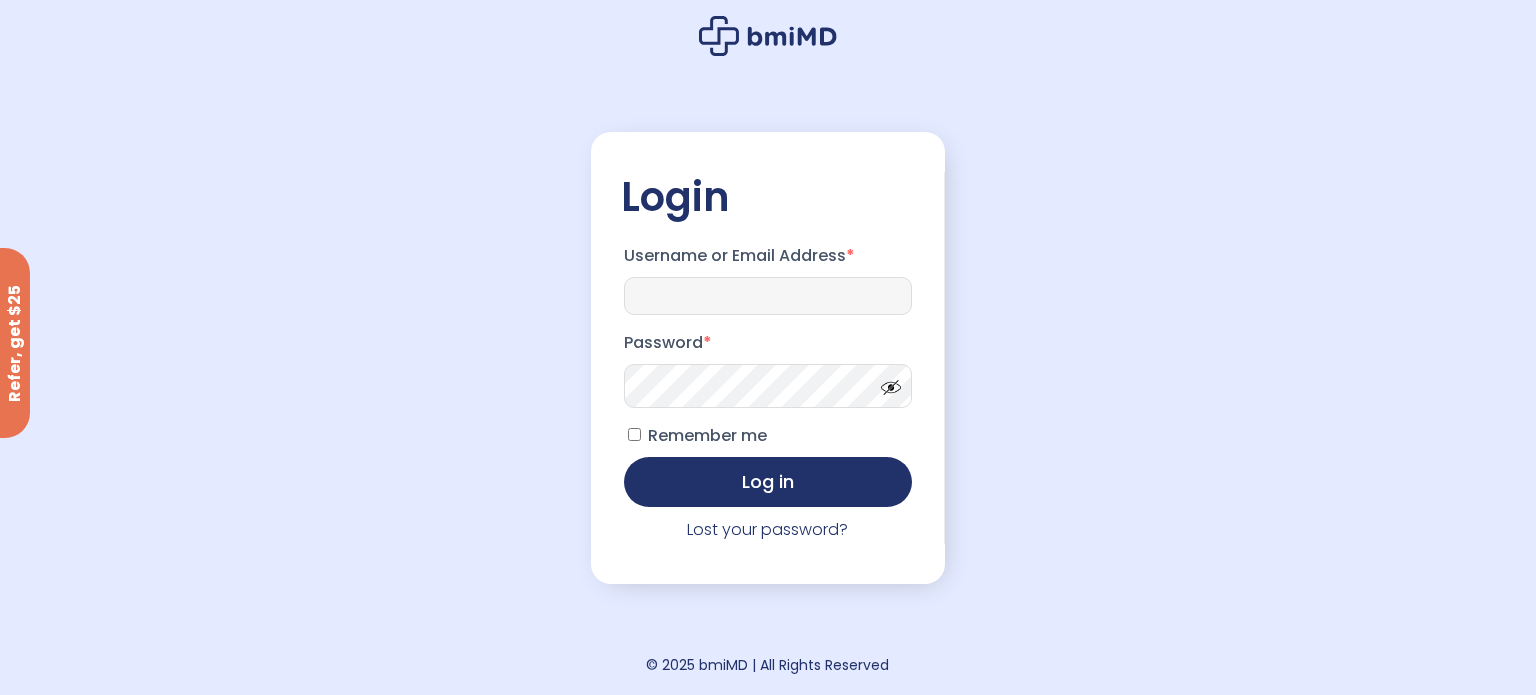 click on "Username or Email Address  *" at bounding box center (768, 296) 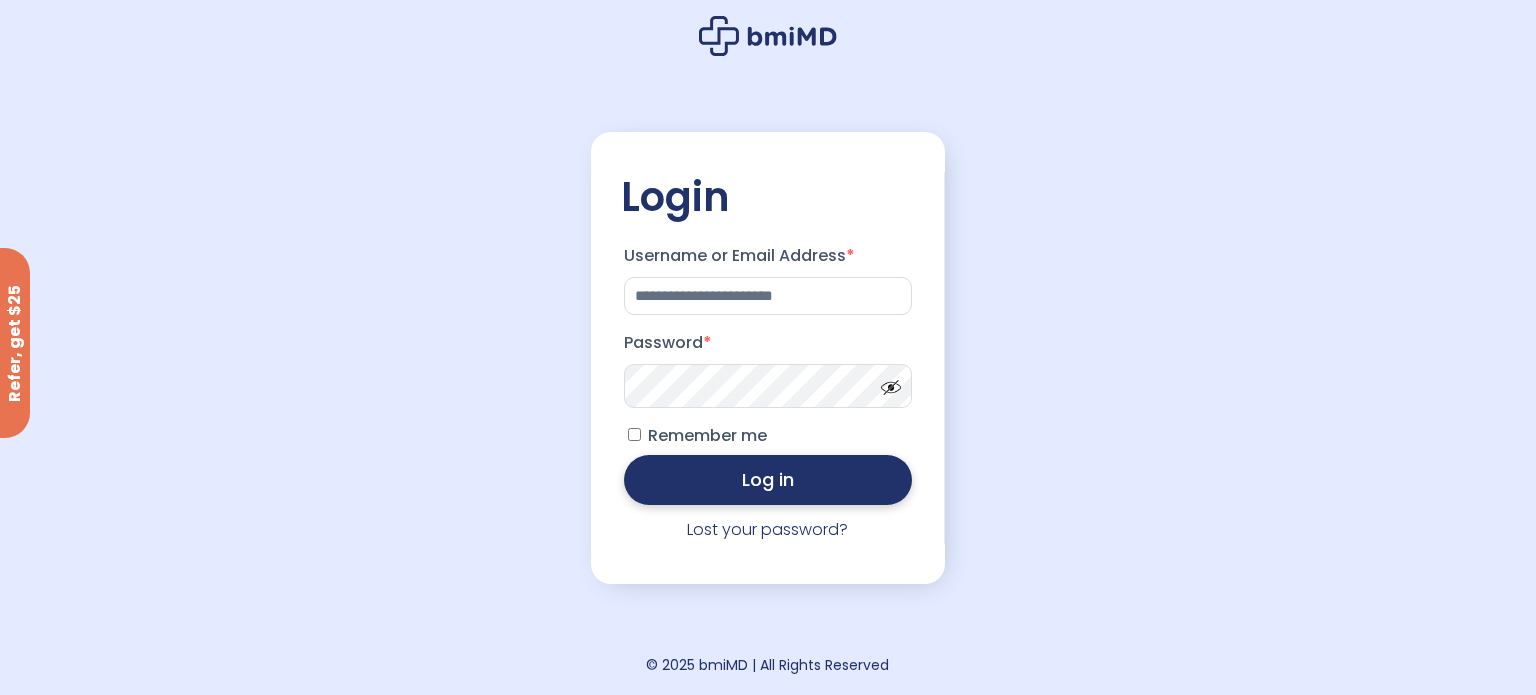 click on "Log in" at bounding box center [768, 480] 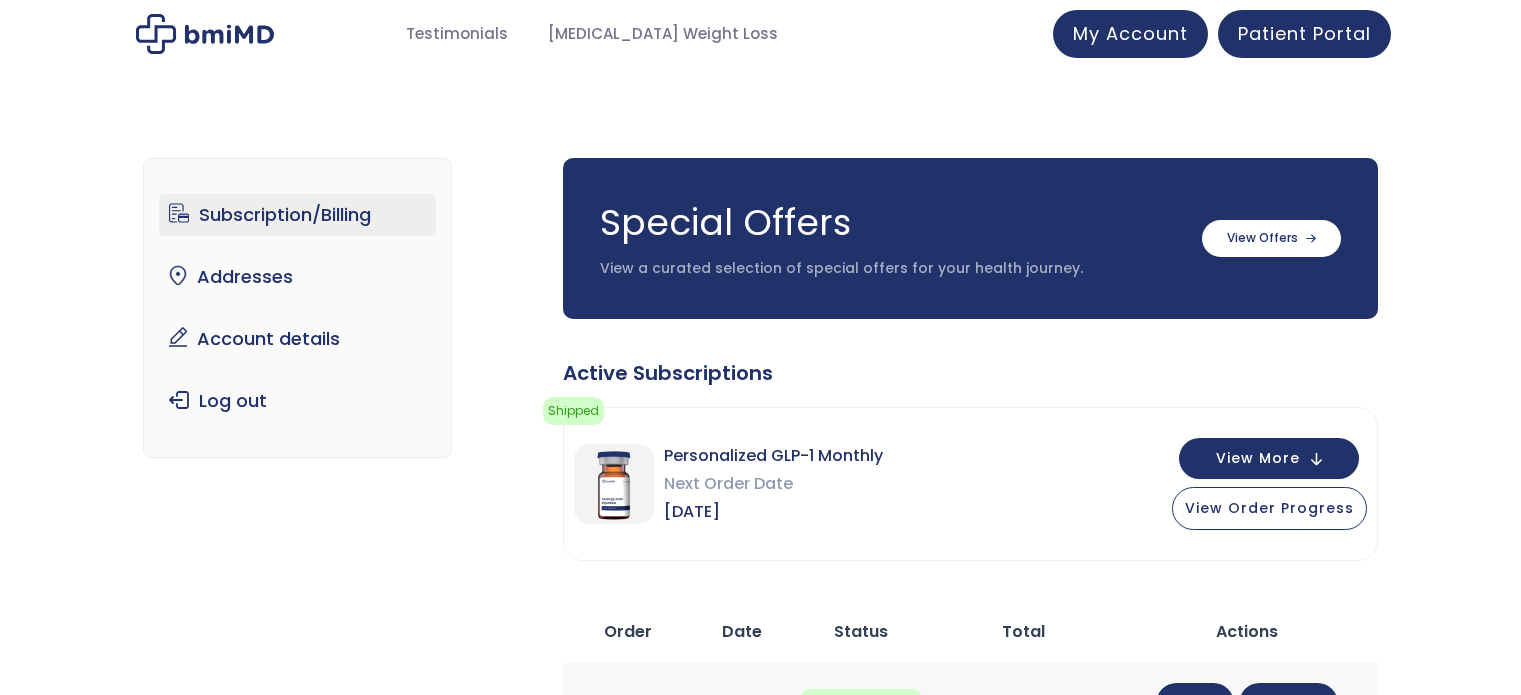 scroll, scrollTop: 0, scrollLeft: 0, axis: both 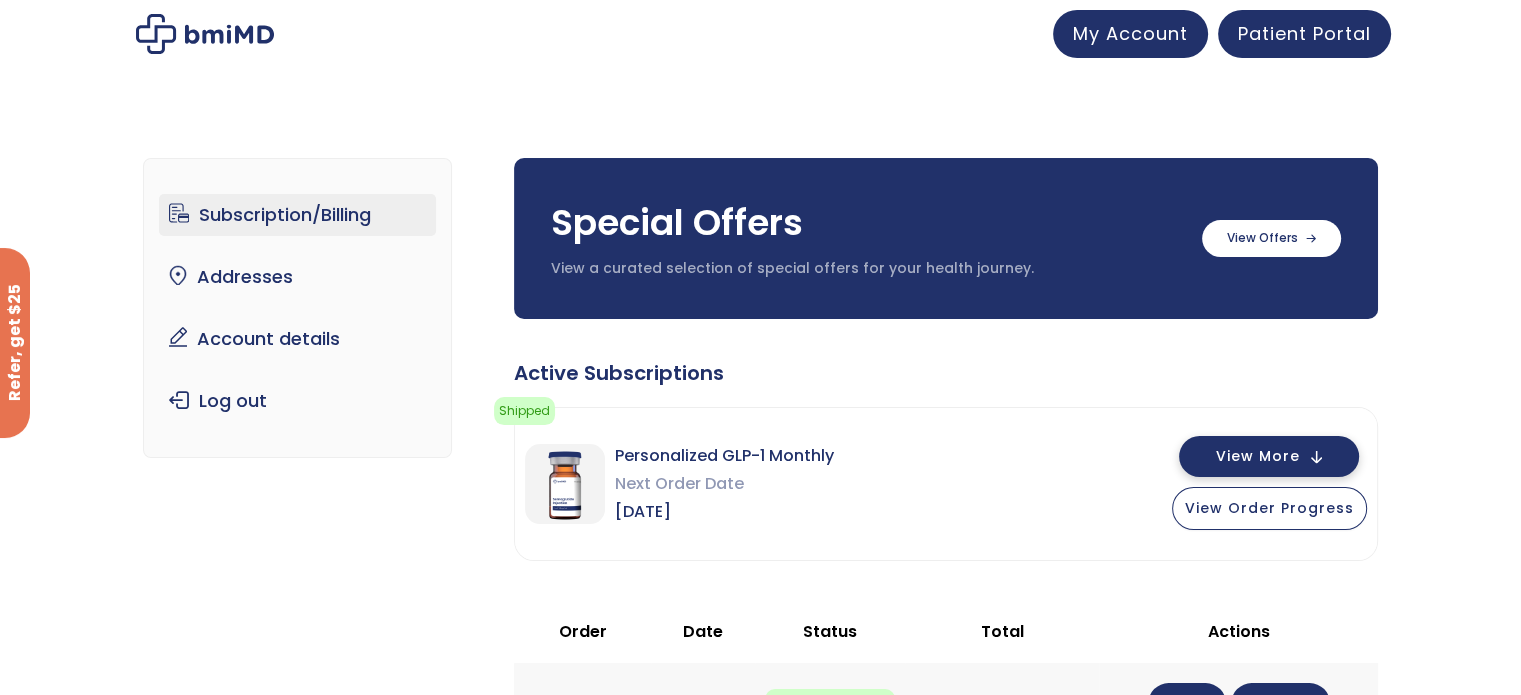 click on "View More" at bounding box center (1269, 456) 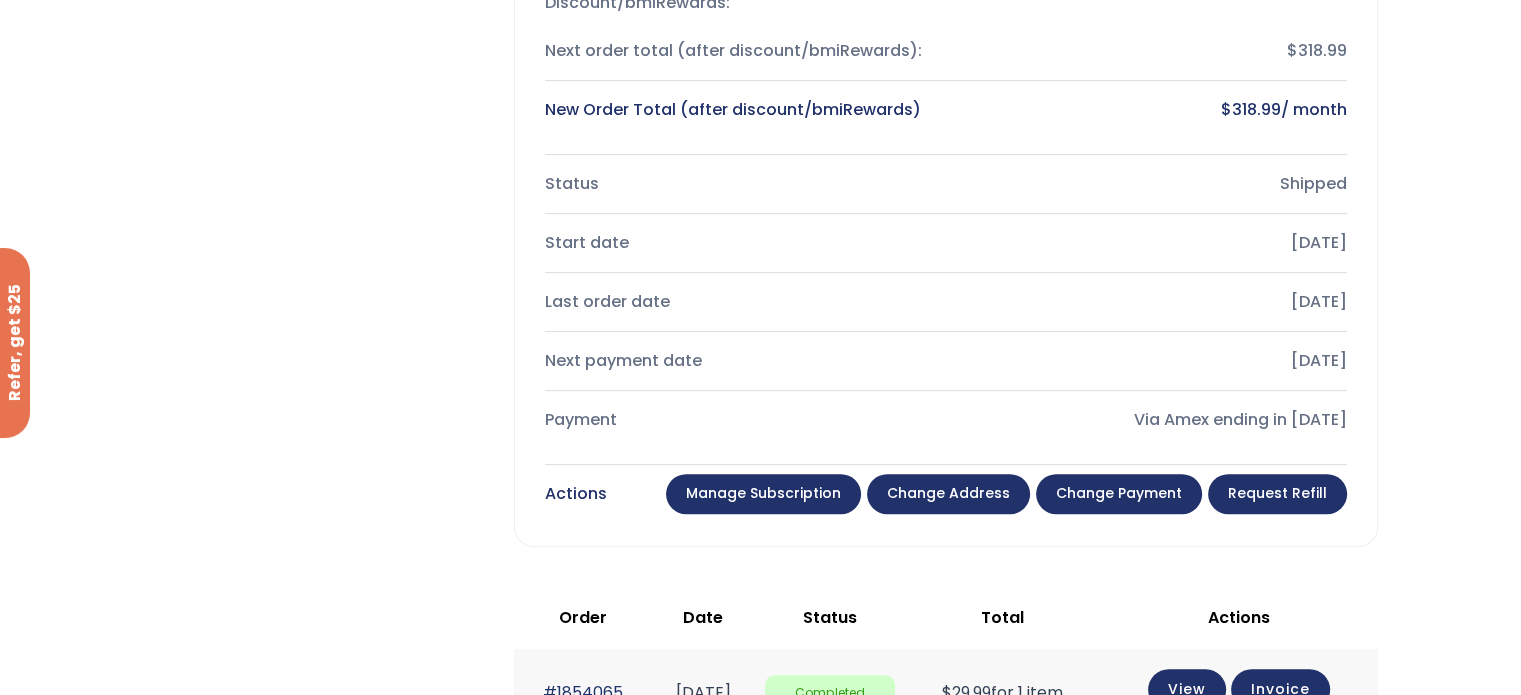 scroll, scrollTop: 739, scrollLeft: 0, axis: vertical 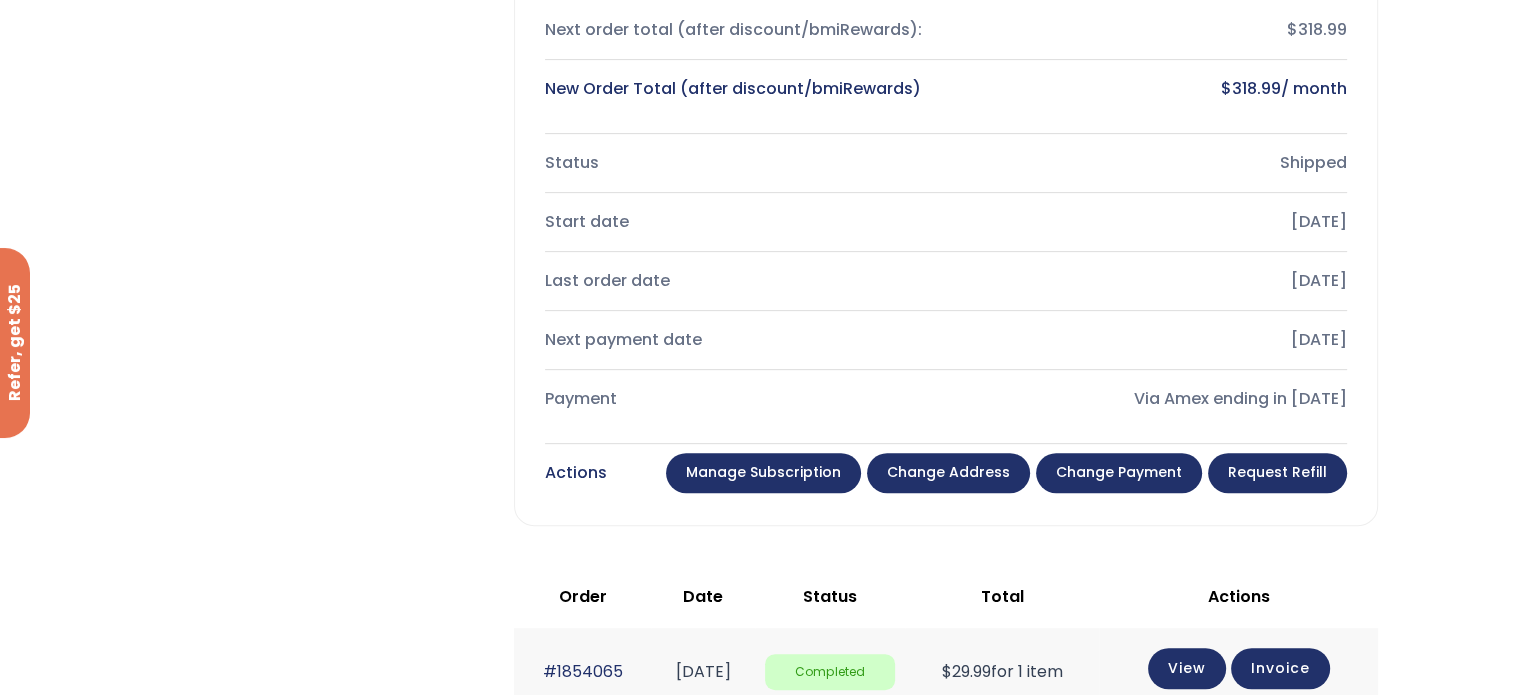 click on "Manage Subscription" at bounding box center (763, 473) 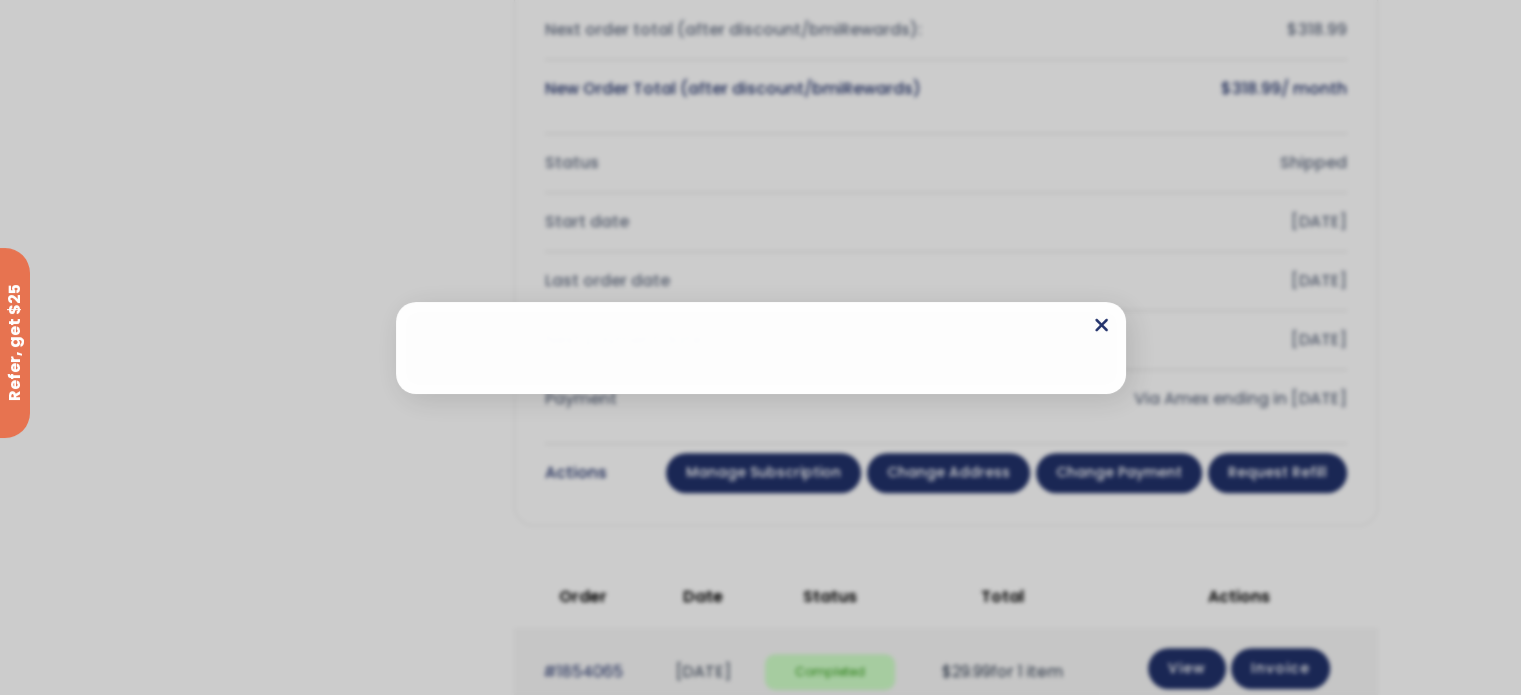 click 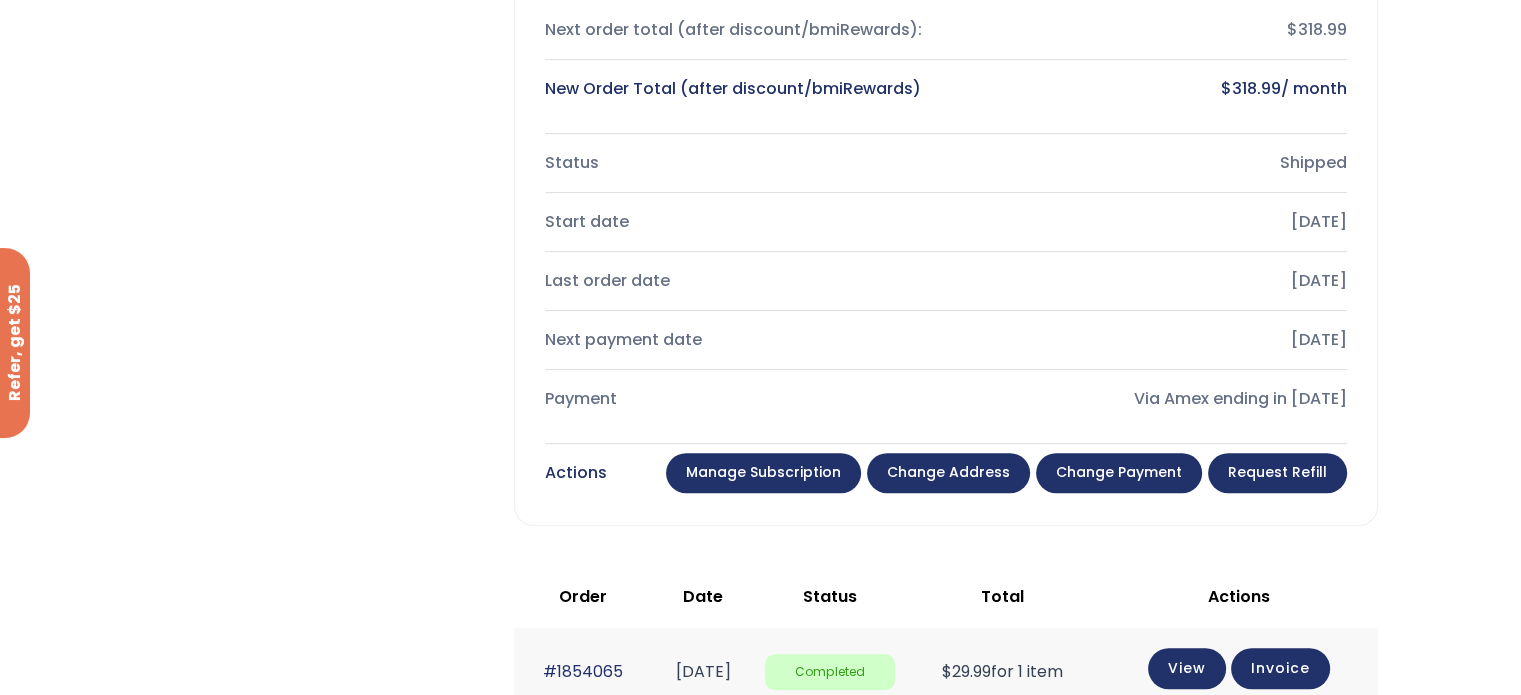 click on "Change payment" at bounding box center [1119, 473] 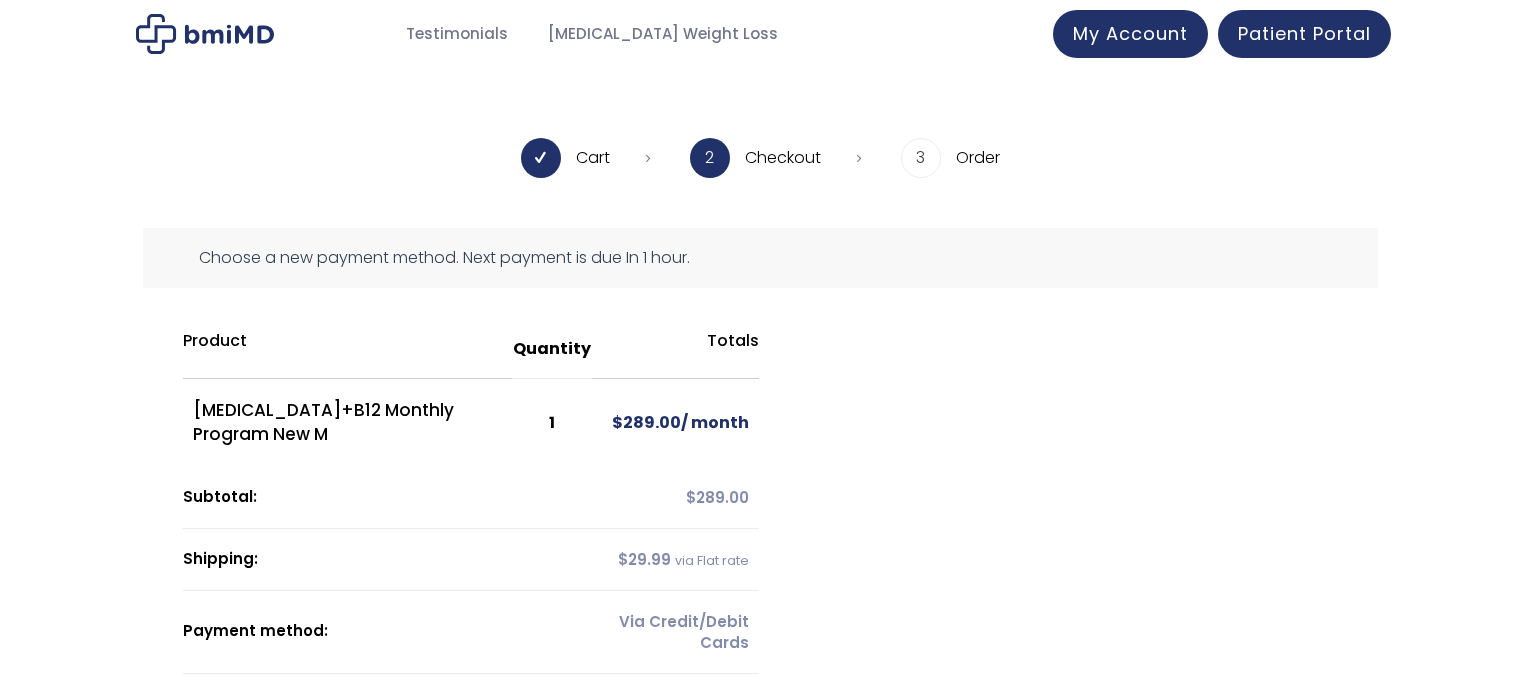 scroll, scrollTop: 0, scrollLeft: 0, axis: both 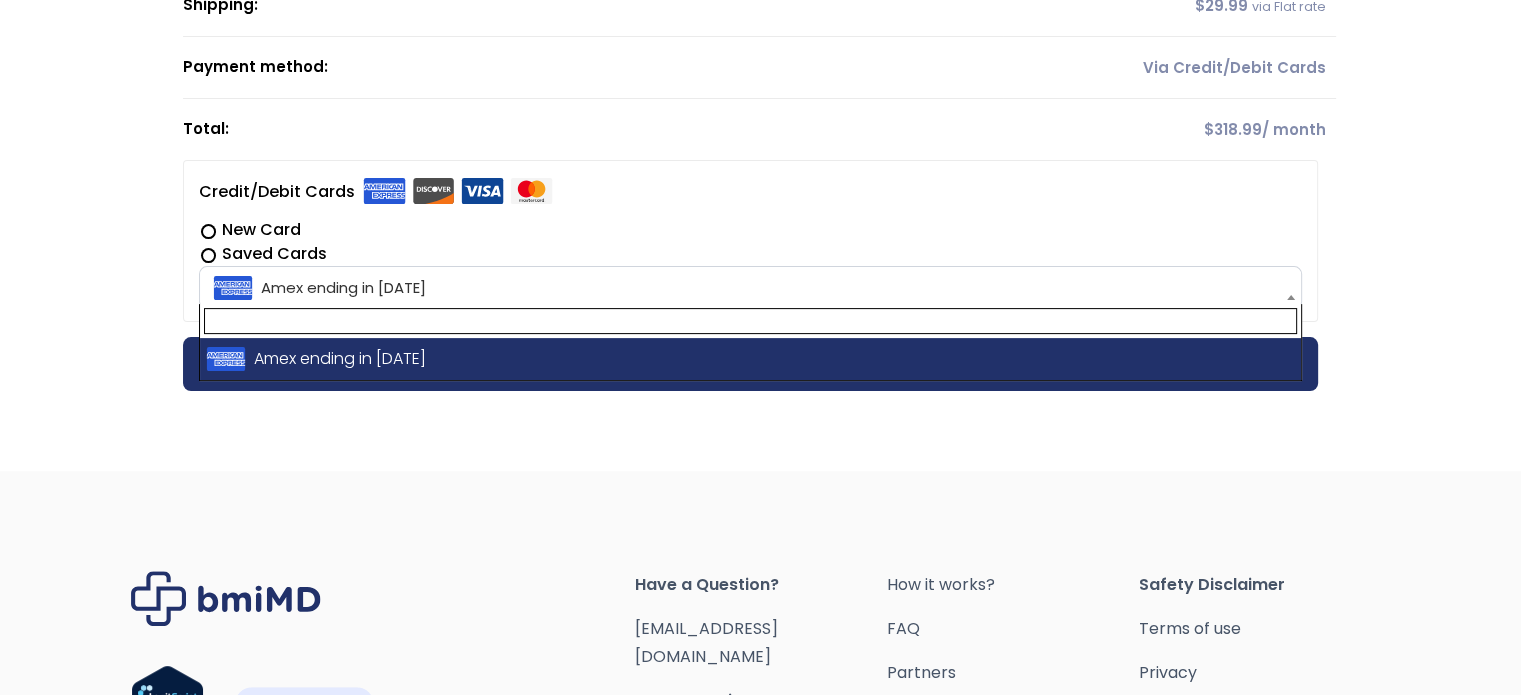 click at bounding box center [1291, 297] 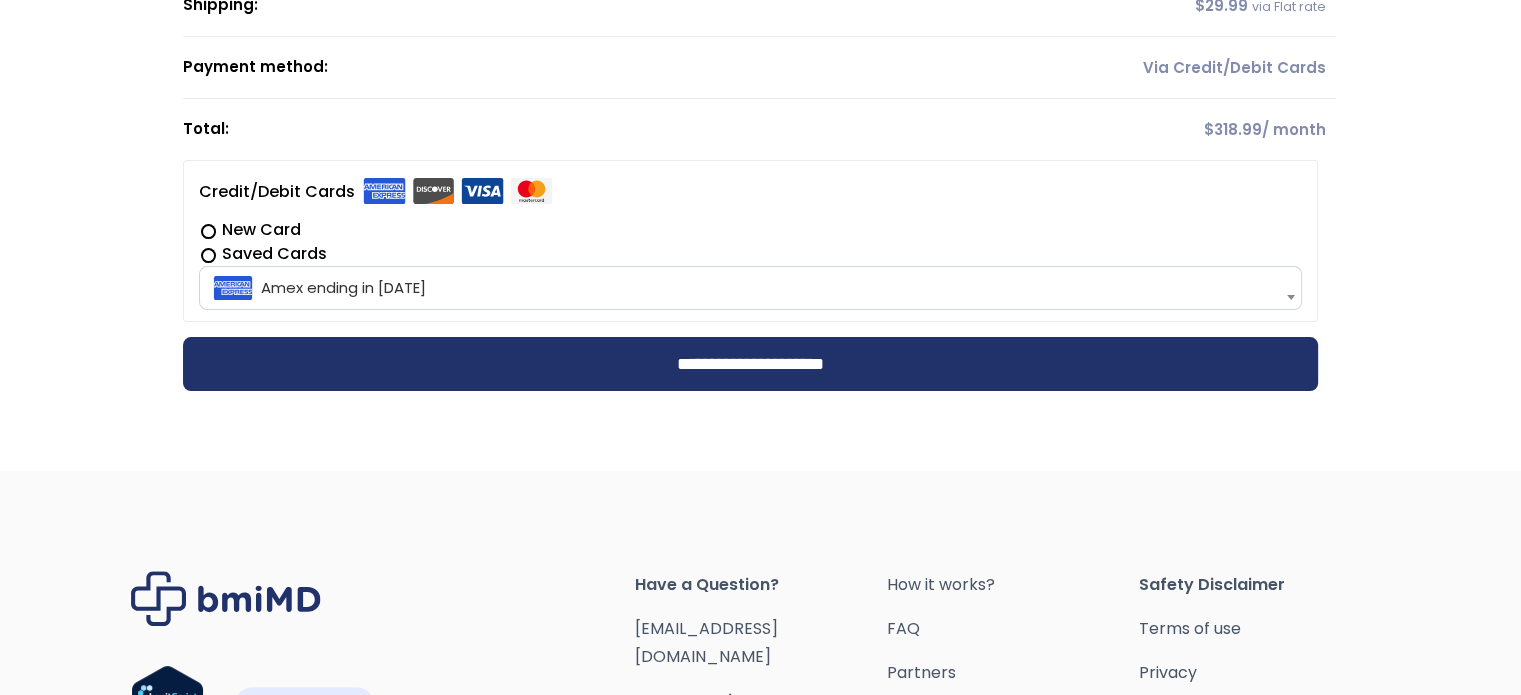 click on "**********" at bounding box center [760, 52] 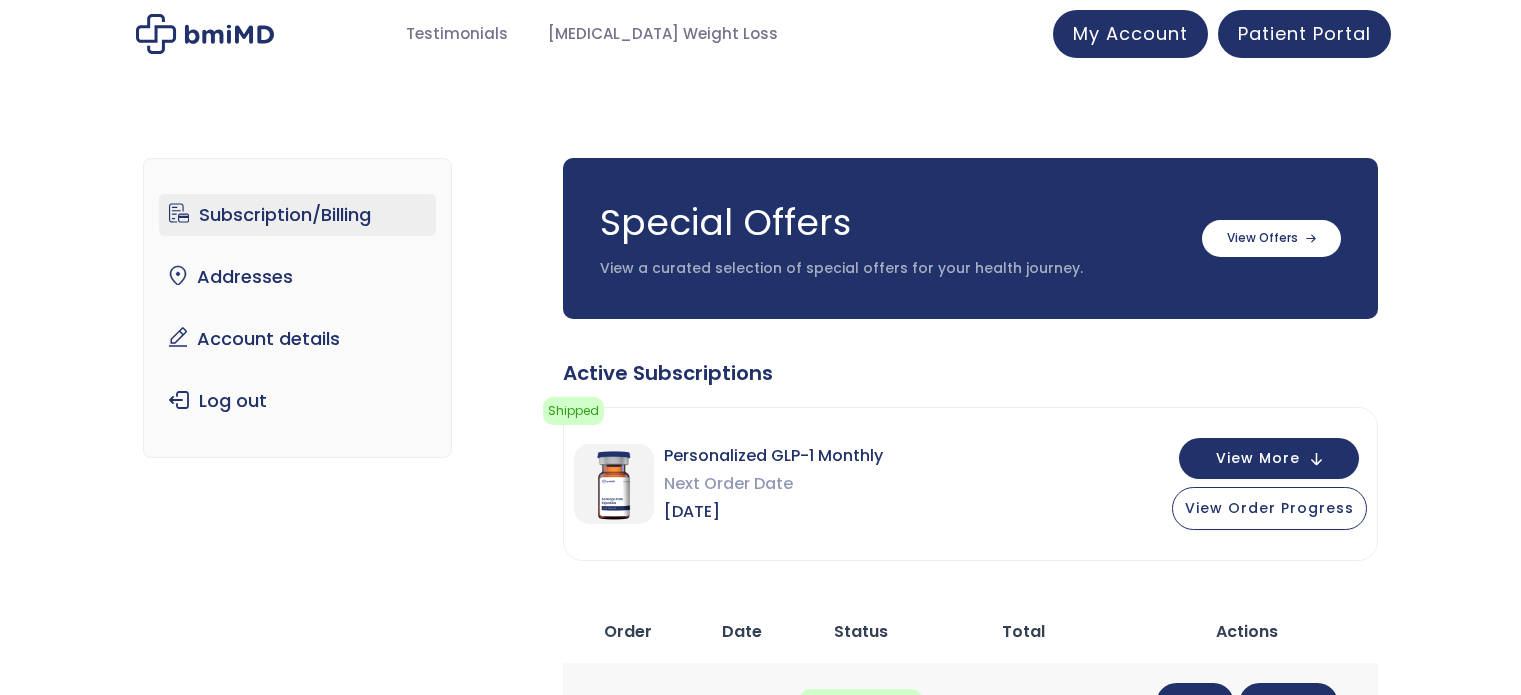 scroll, scrollTop: 768, scrollLeft: 0, axis: vertical 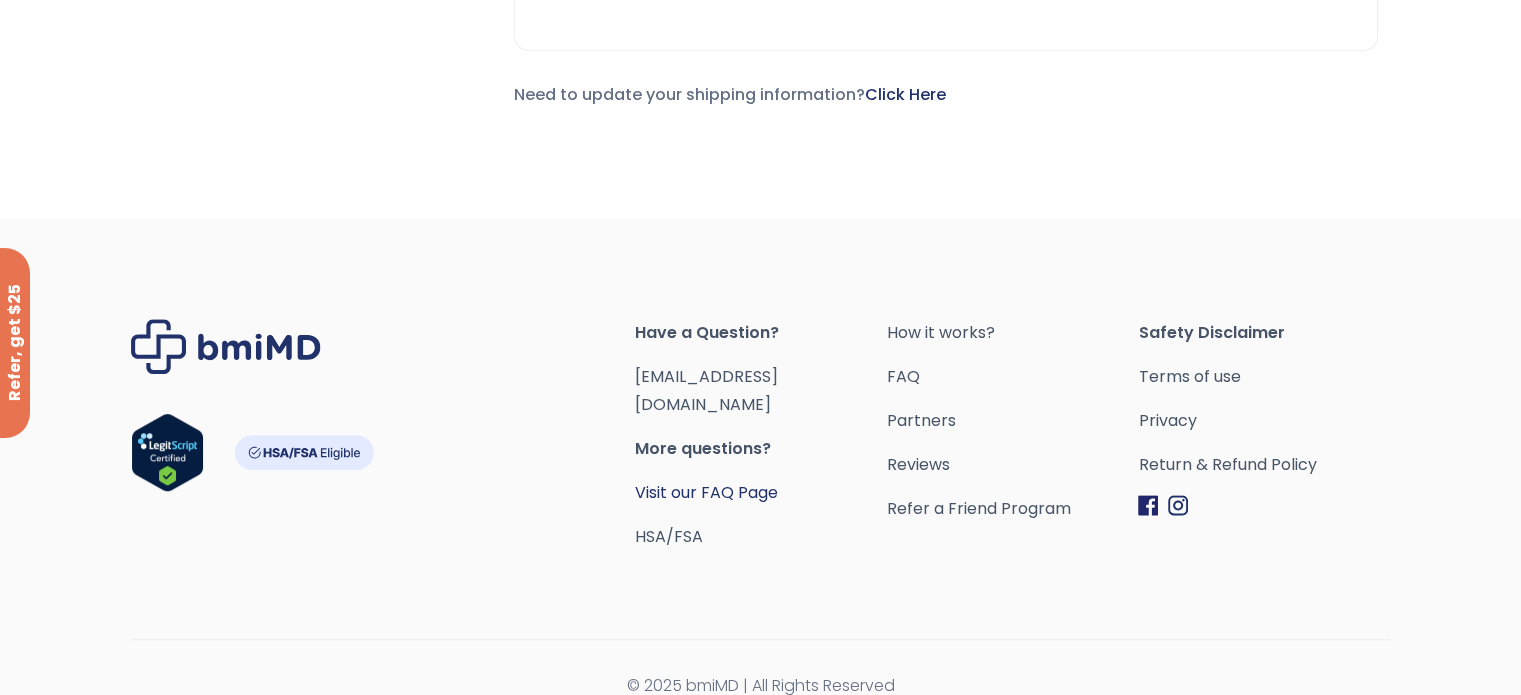 click on "Visit our FAQ Page" at bounding box center (706, 492) 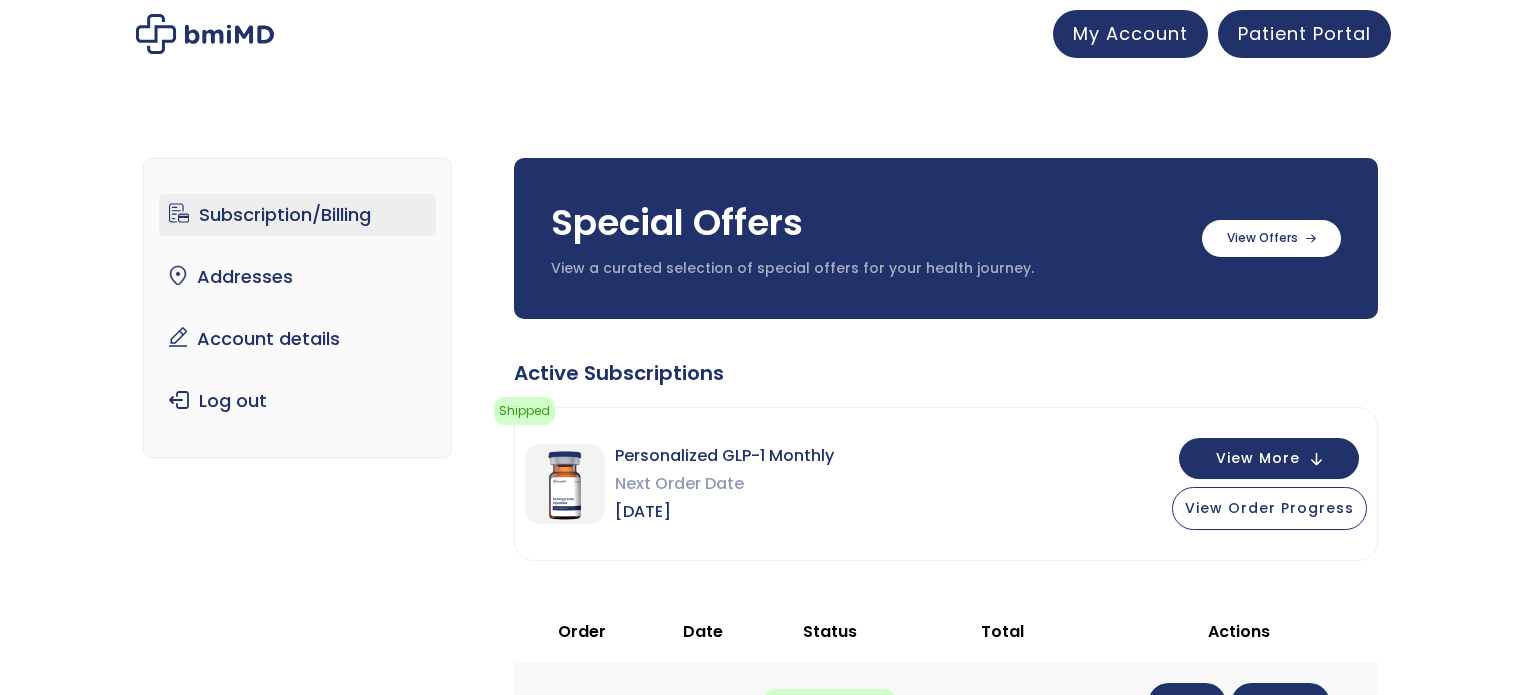 scroll, scrollTop: 0, scrollLeft: 0, axis: both 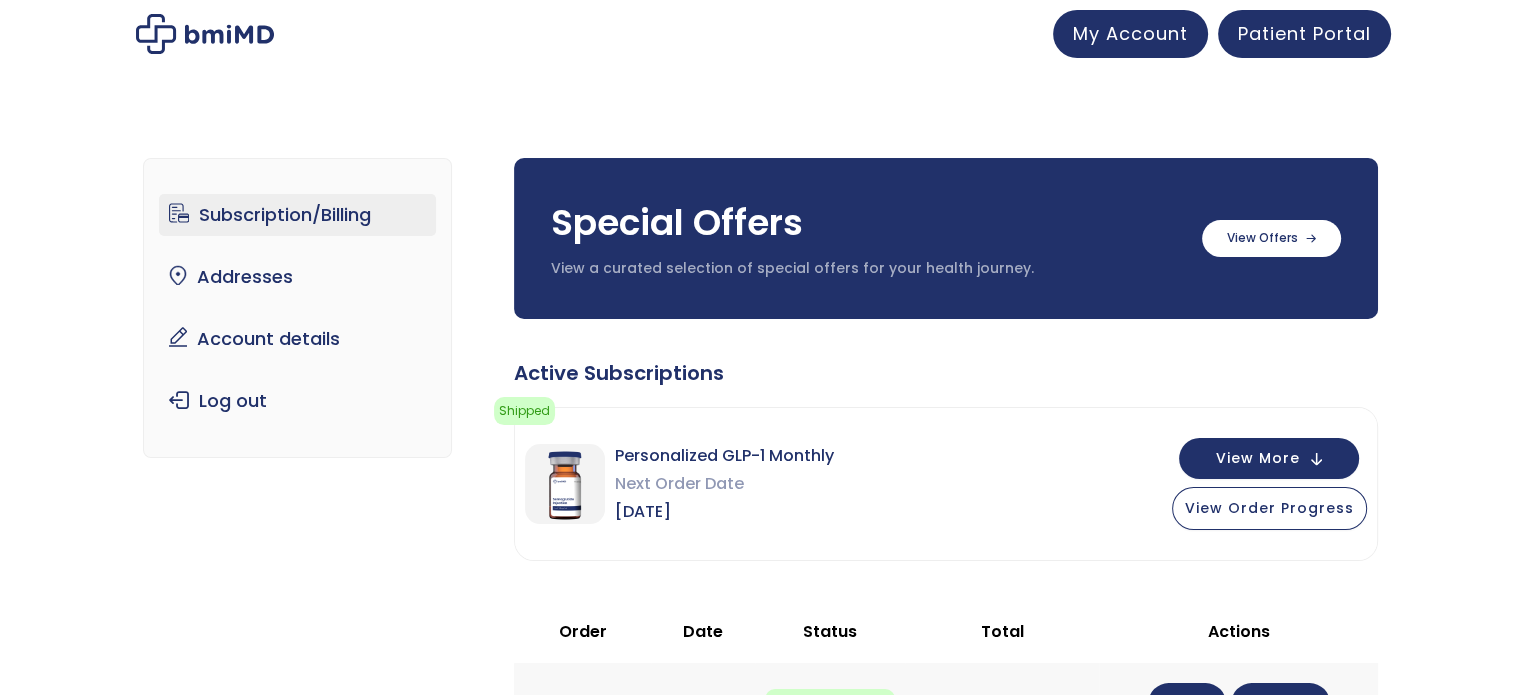 click on "Subscription/Billing" at bounding box center [297, 215] 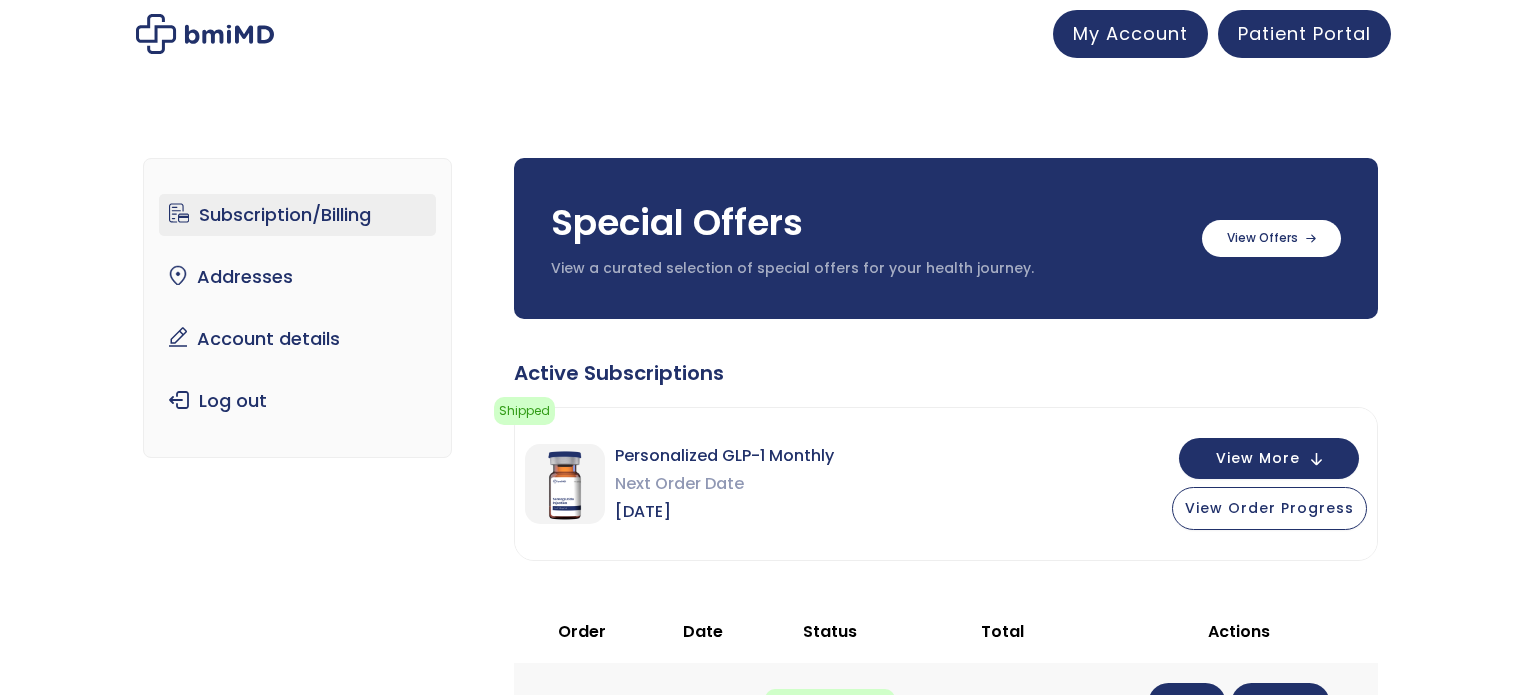 scroll, scrollTop: 0, scrollLeft: 0, axis: both 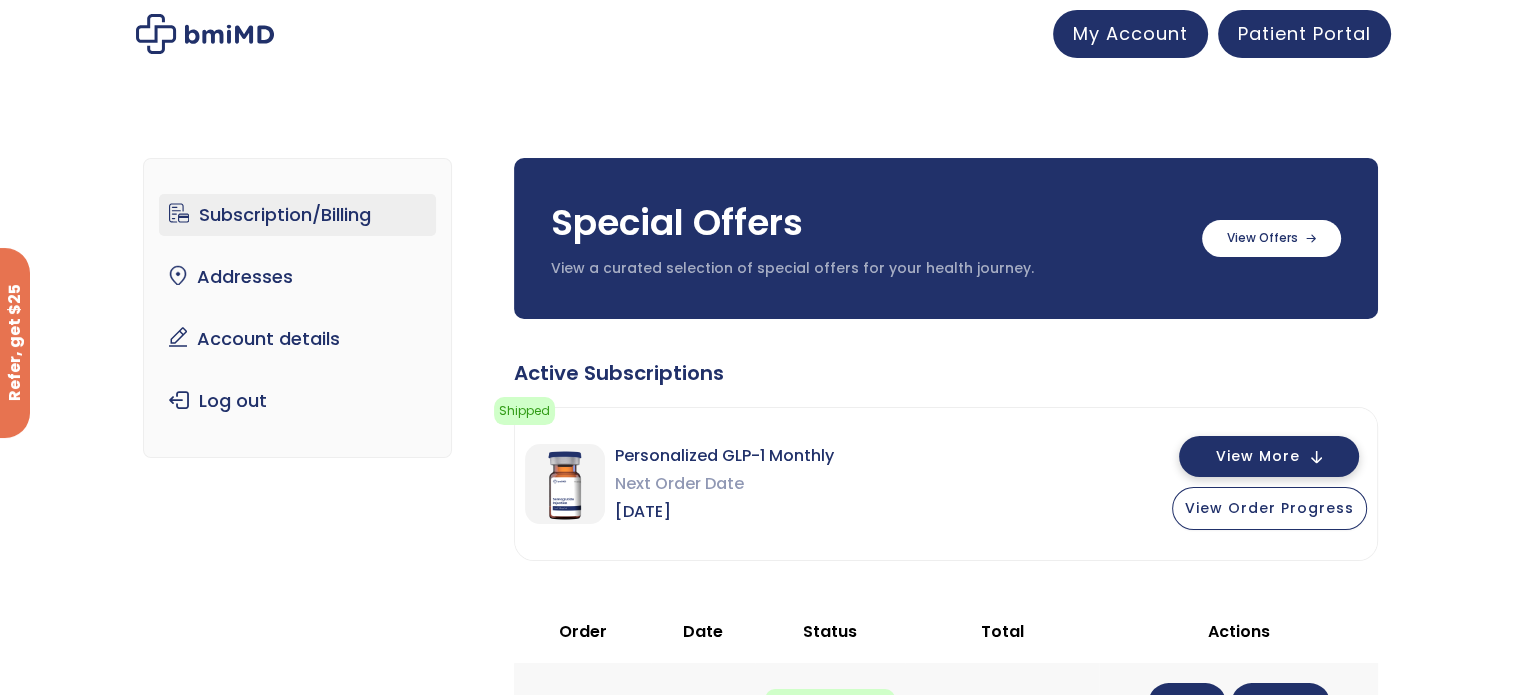 click on "View More" at bounding box center [1258, 456] 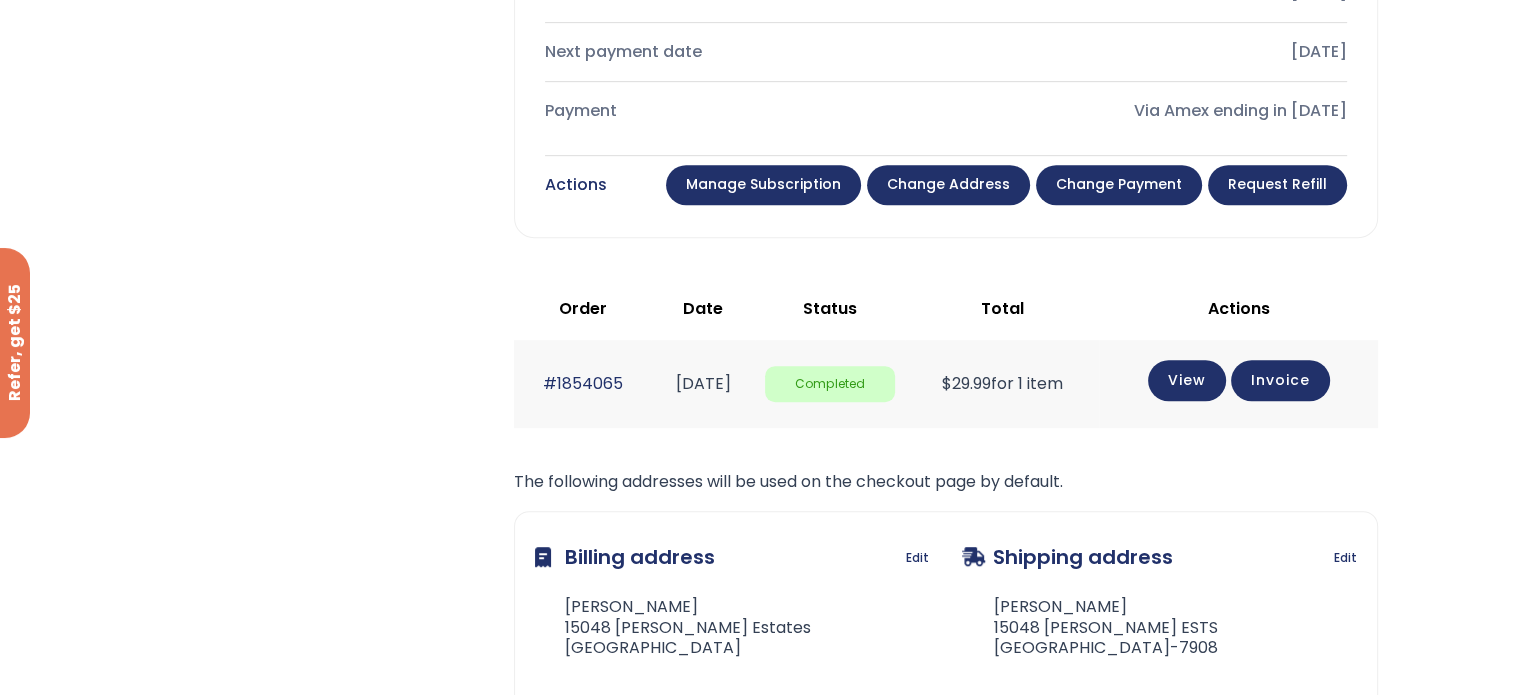 scroll, scrollTop: 1032, scrollLeft: 0, axis: vertical 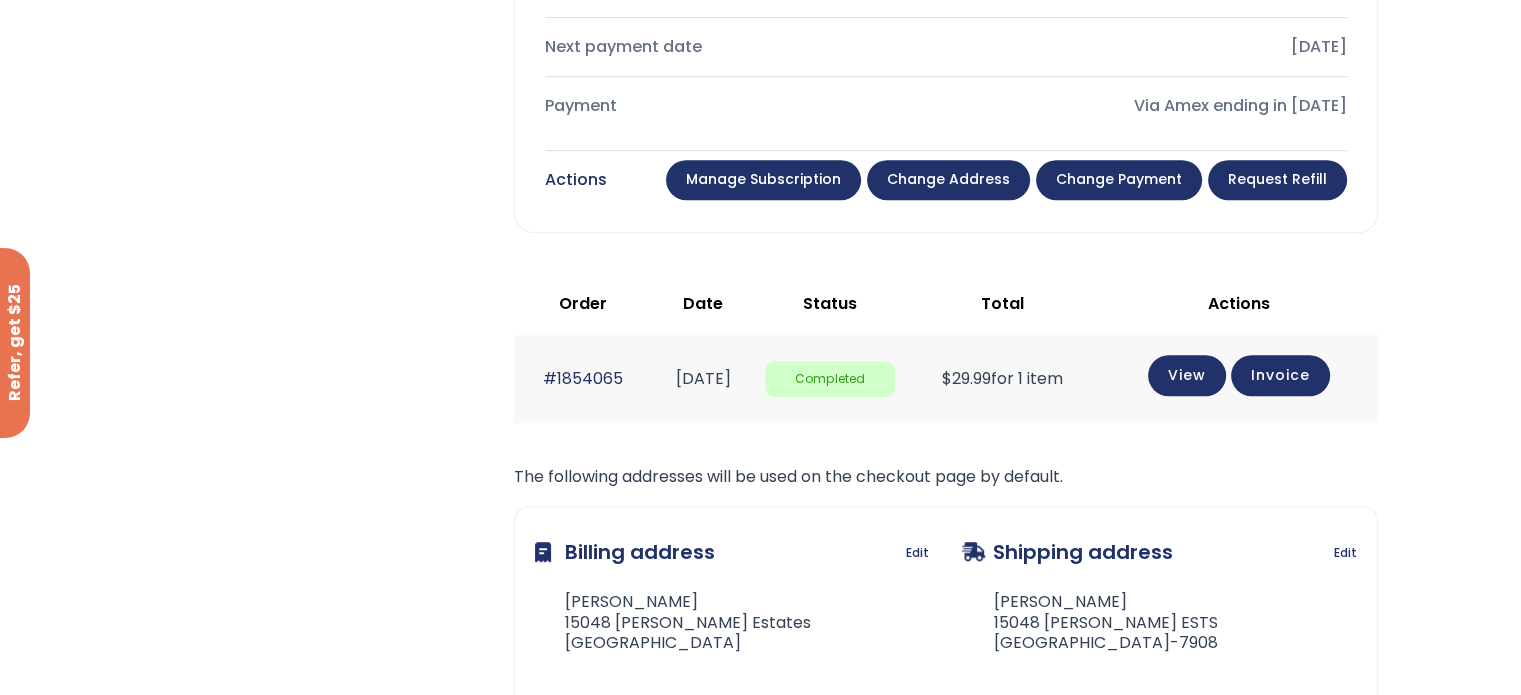 click on "Manage Subscription" at bounding box center [763, 180] 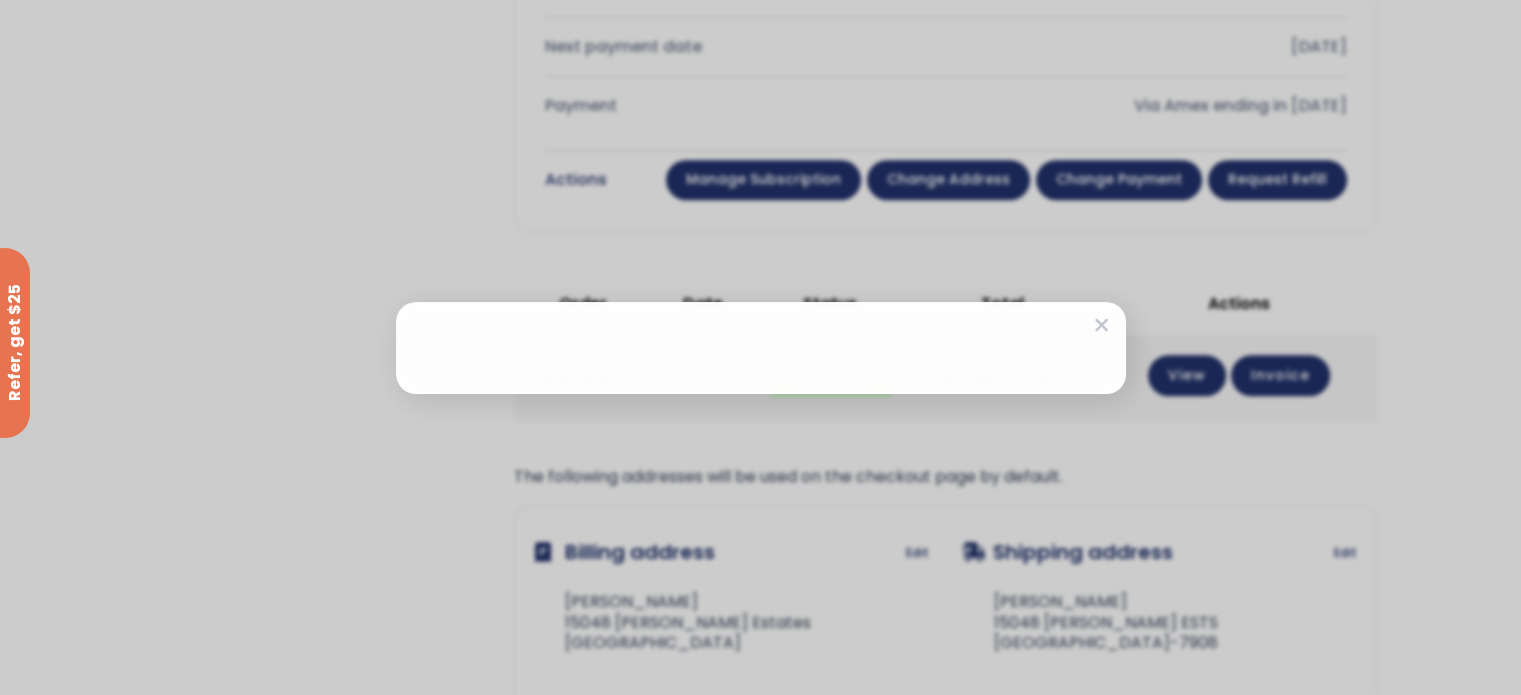 click at bounding box center (761, 348) 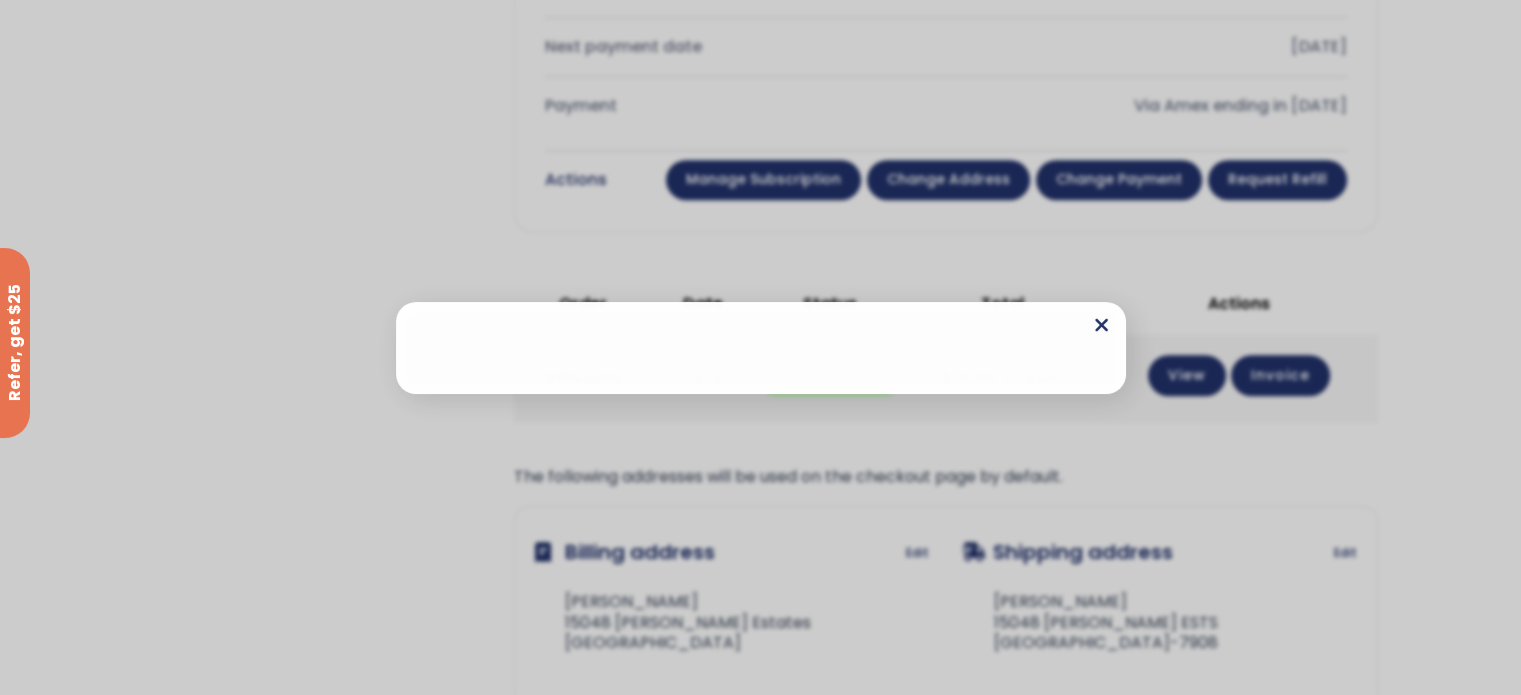 click 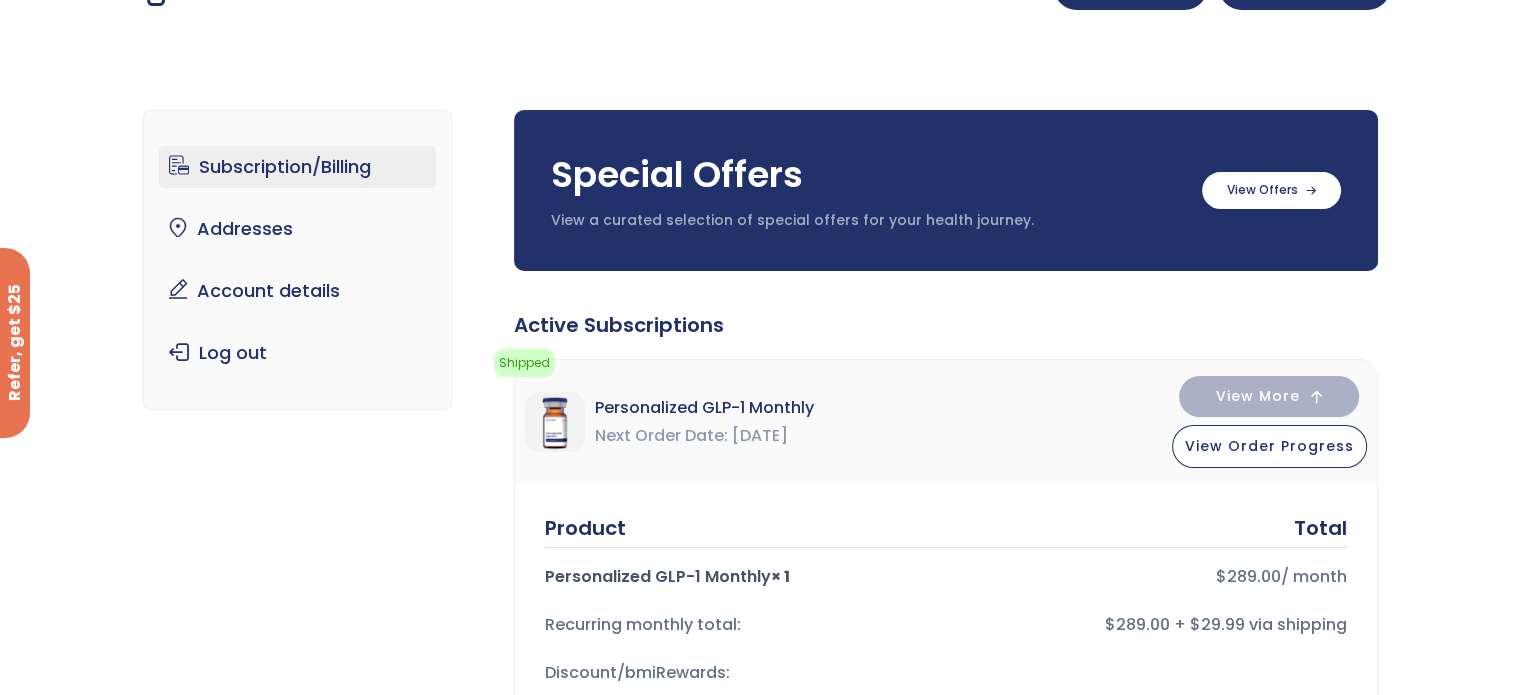 scroll, scrollTop: 44, scrollLeft: 0, axis: vertical 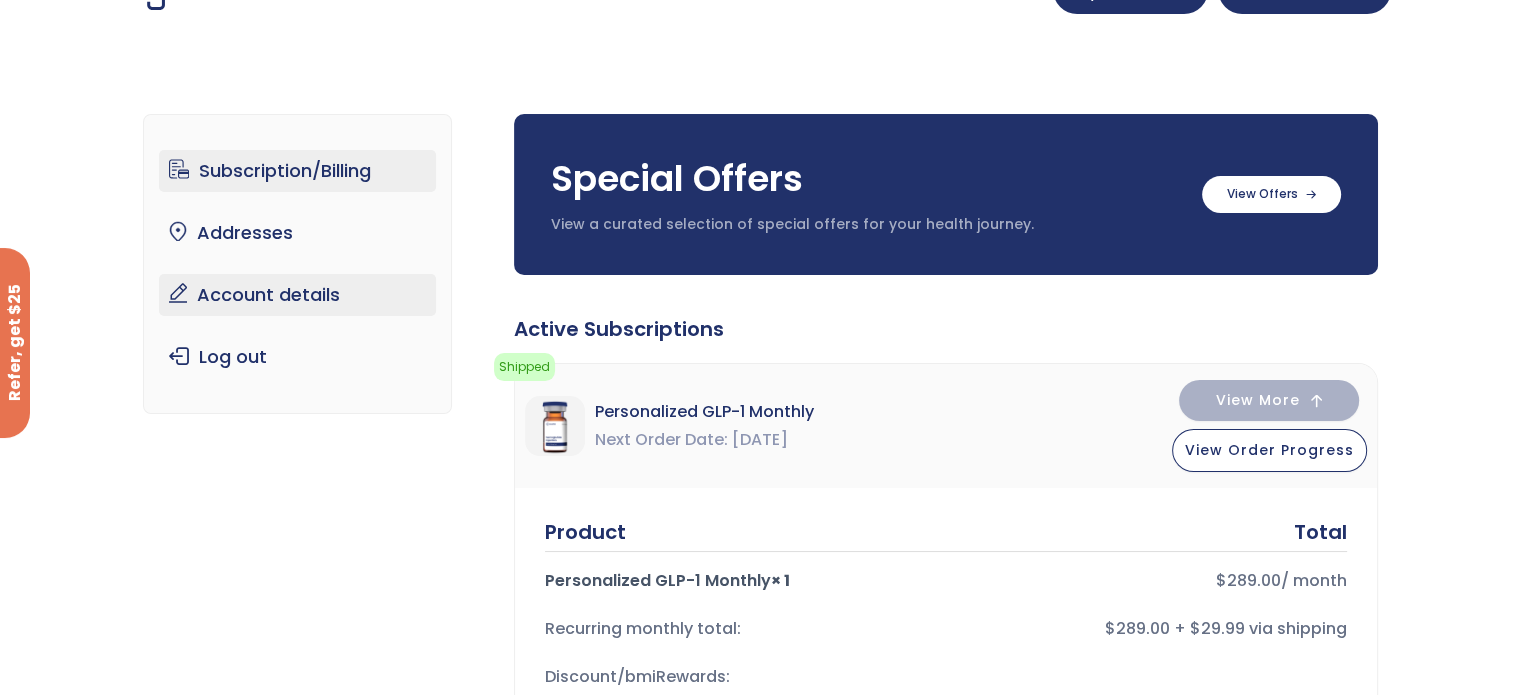 click on "Account details" at bounding box center [297, 295] 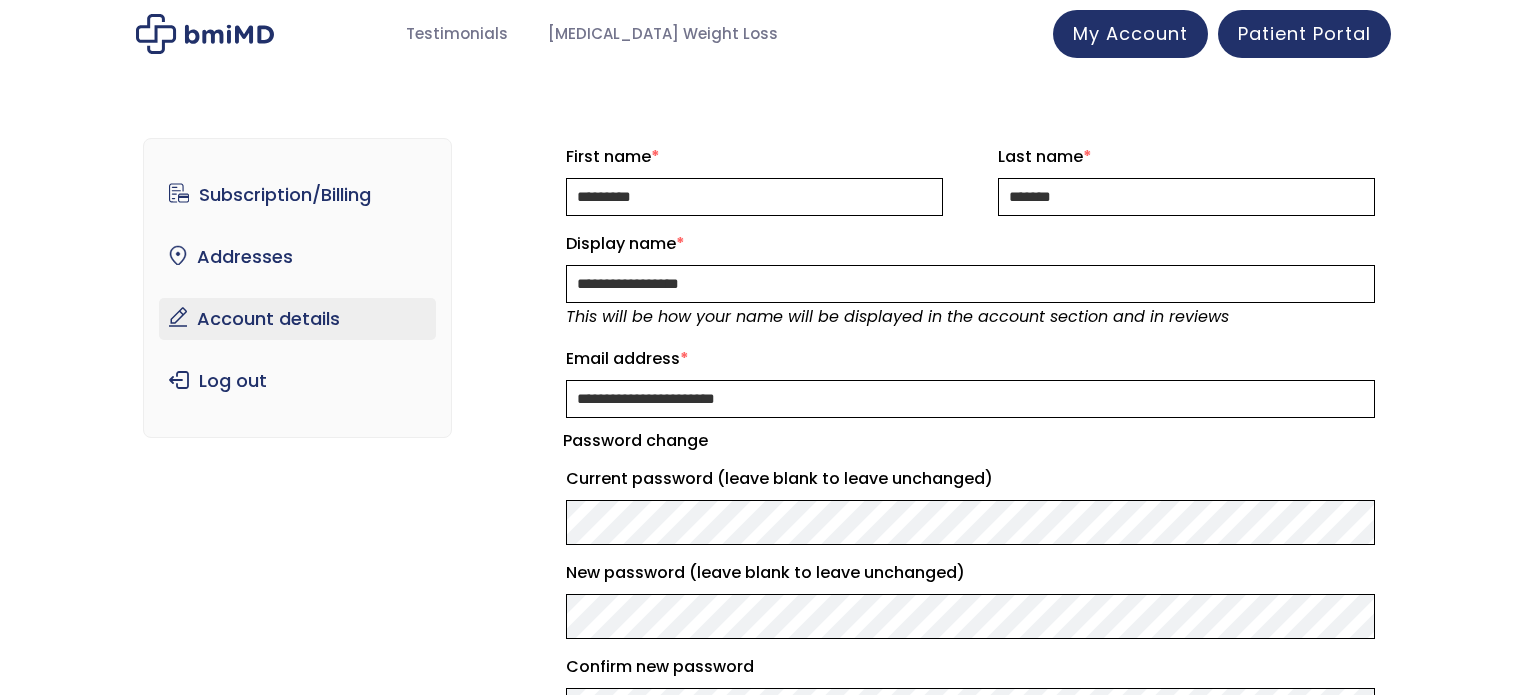 scroll, scrollTop: 0, scrollLeft: 0, axis: both 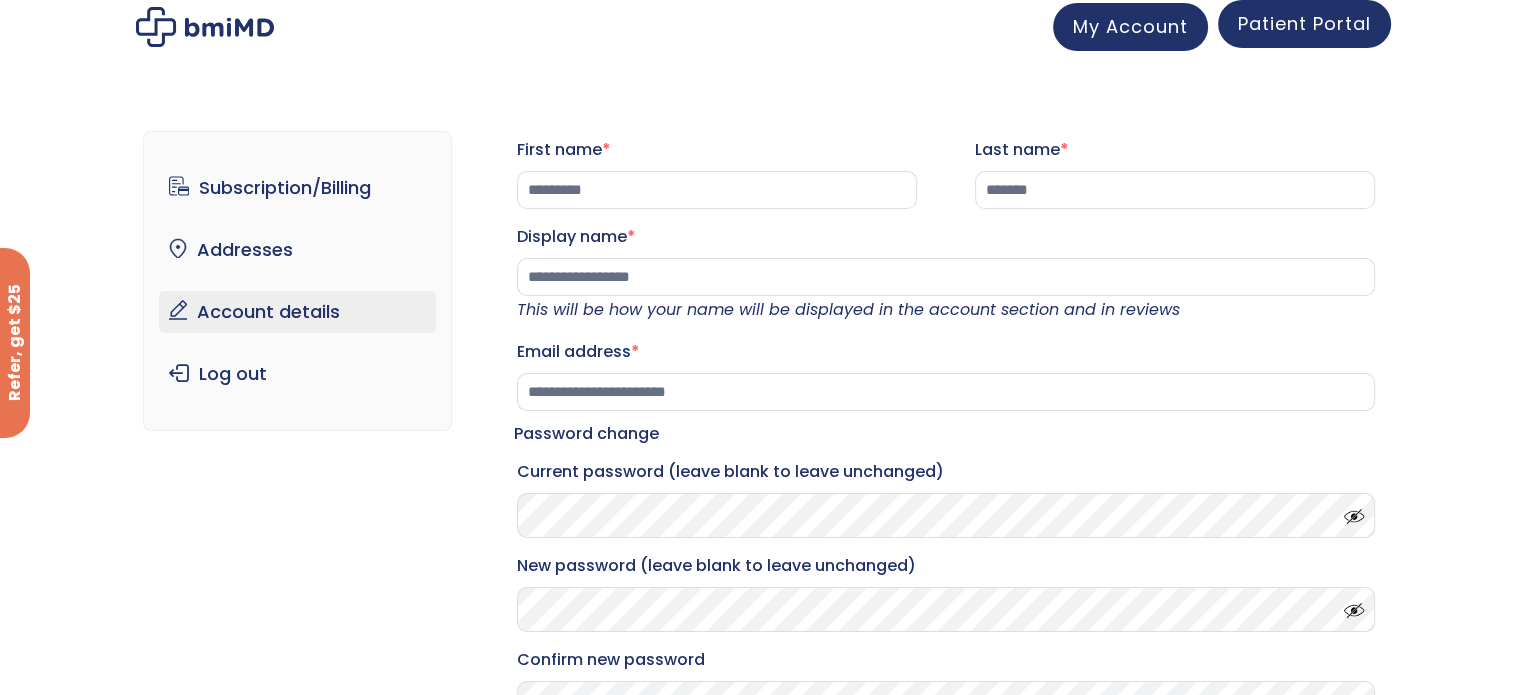 click on "Patient Portal" at bounding box center [1304, 23] 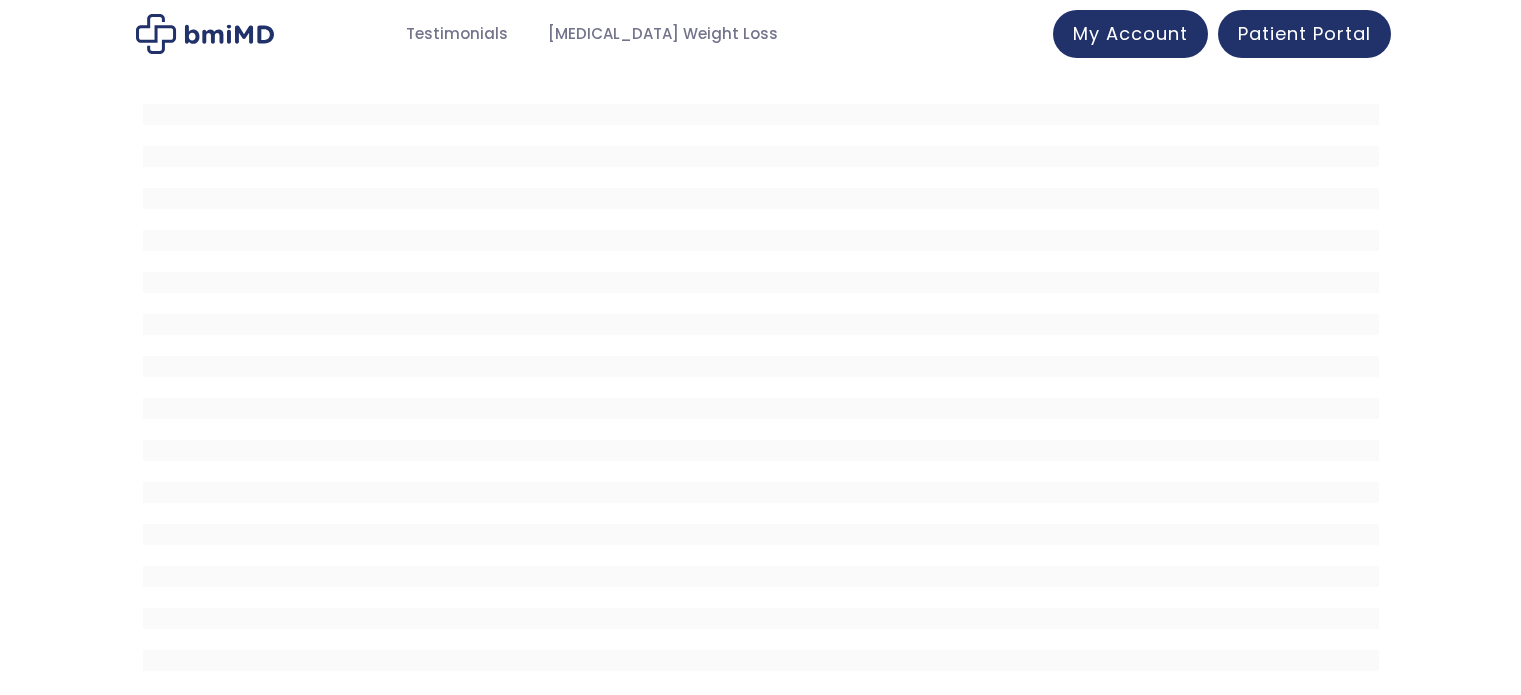 scroll, scrollTop: 0, scrollLeft: 0, axis: both 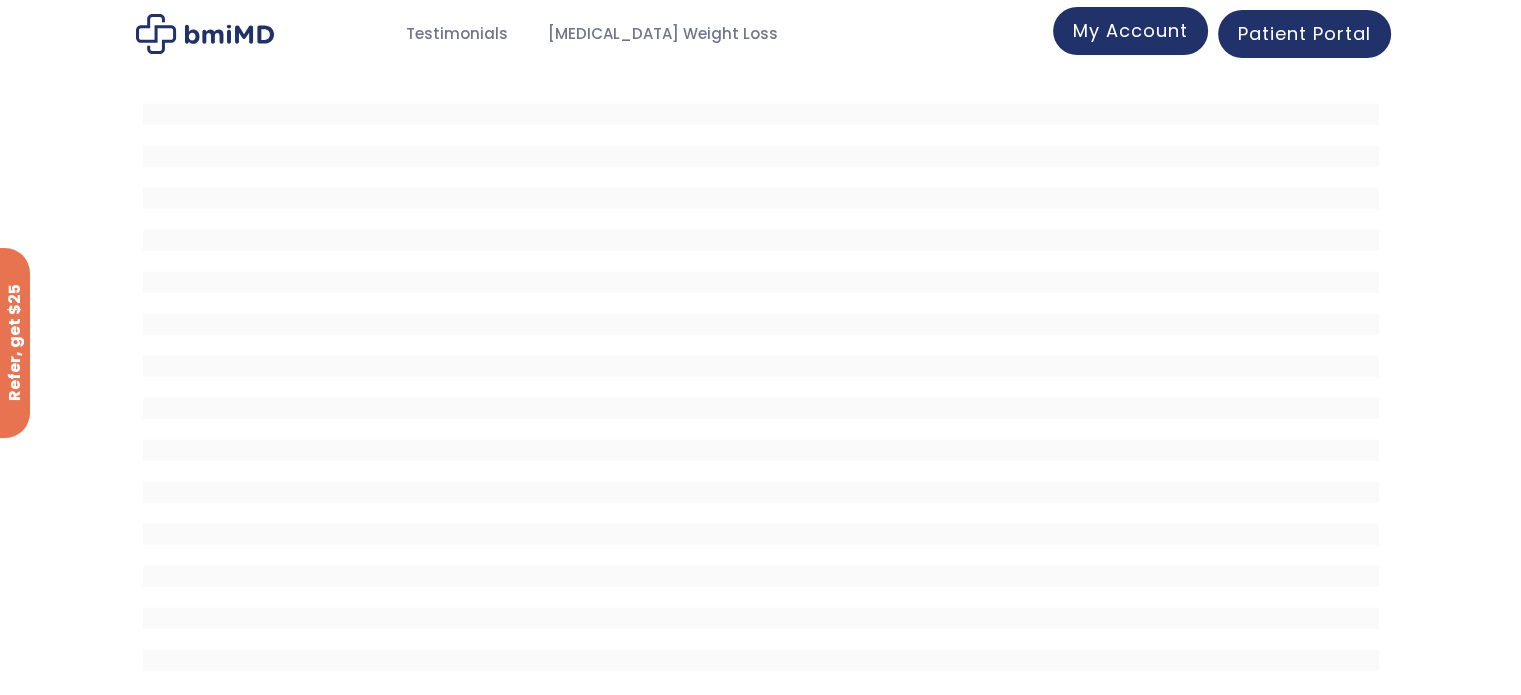 click on "My Account" at bounding box center [1130, 30] 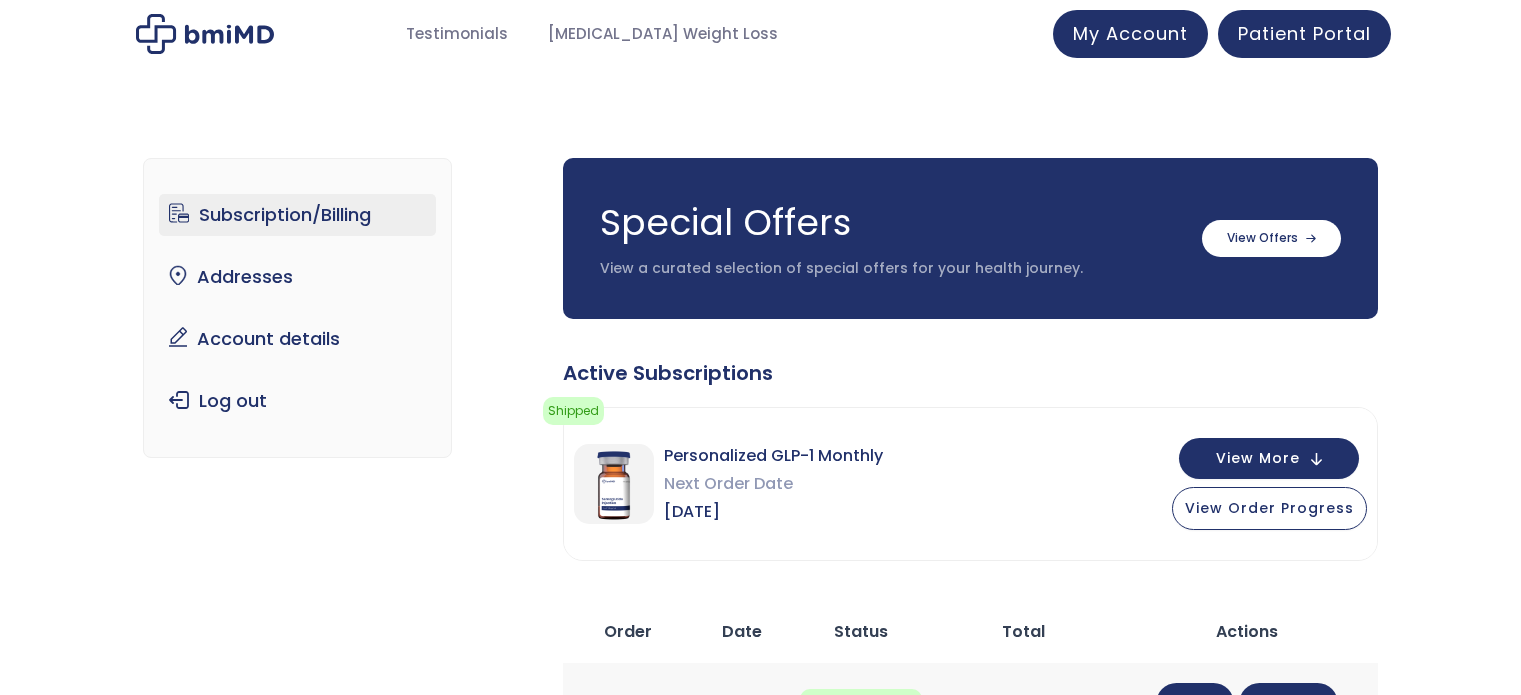 scroll, scrollTop: 0, scrollLeft: 0, axis: both 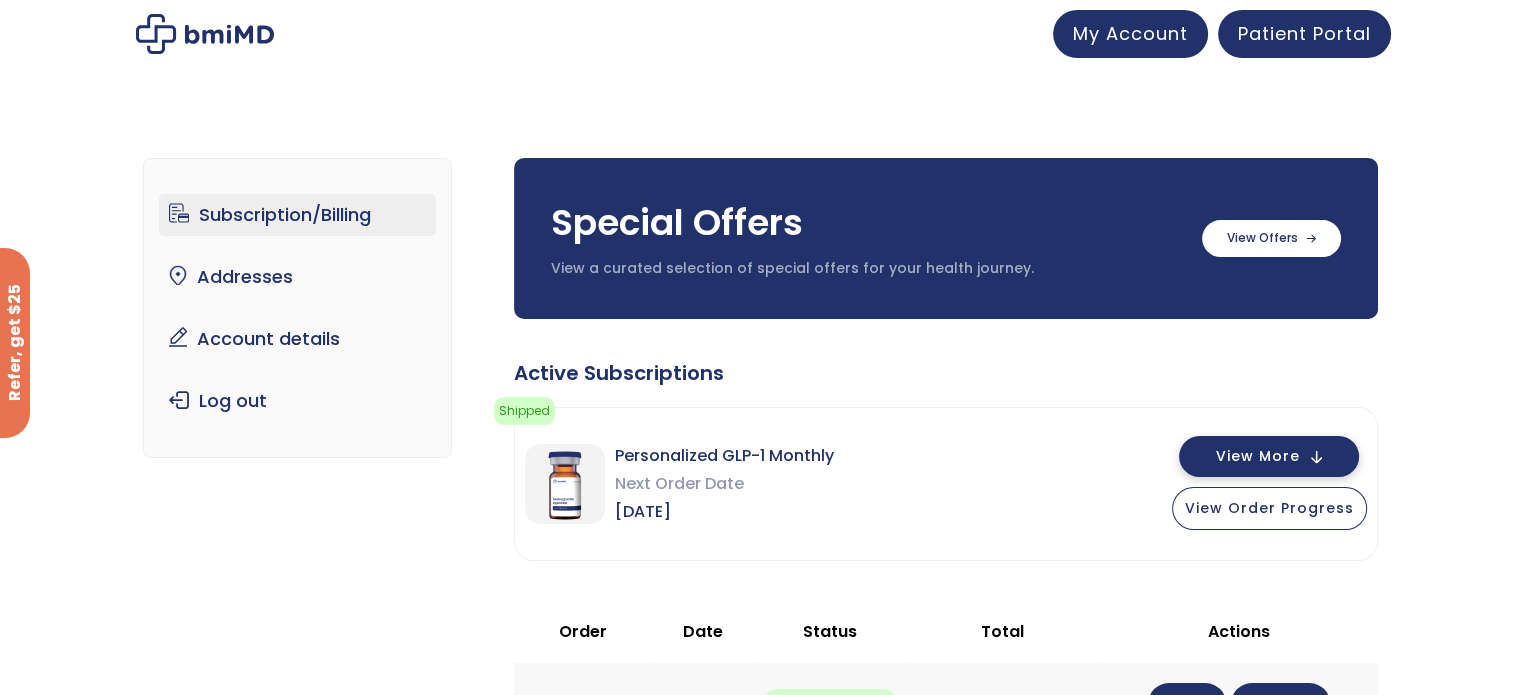 drag, startPoint x: 1313, startPoint y: 459, endPoint x: 1324, endPoint y: 473, distance: 17.804493 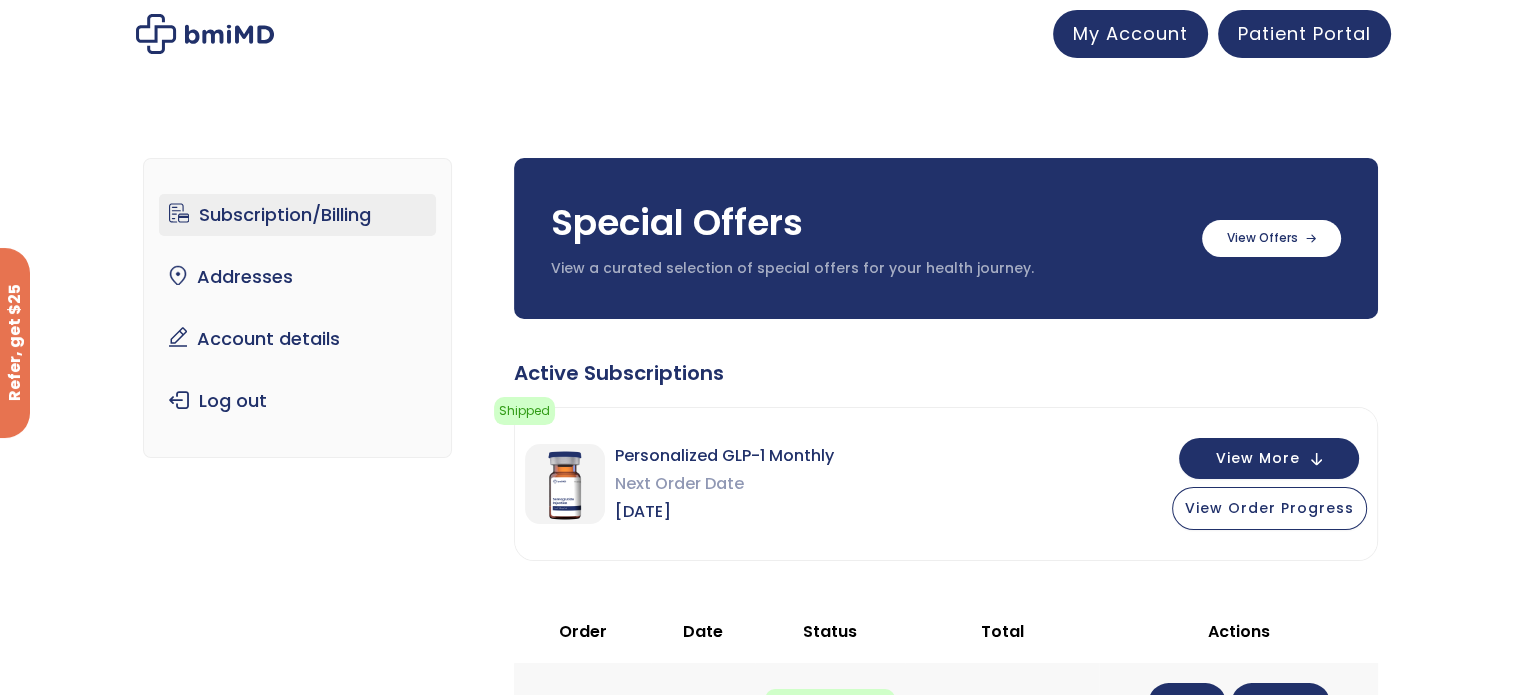 drag, startPoint x: 1324, startPoint y: 473, endPoint x: 1365, endPoint y: 434, distance: 56.586216 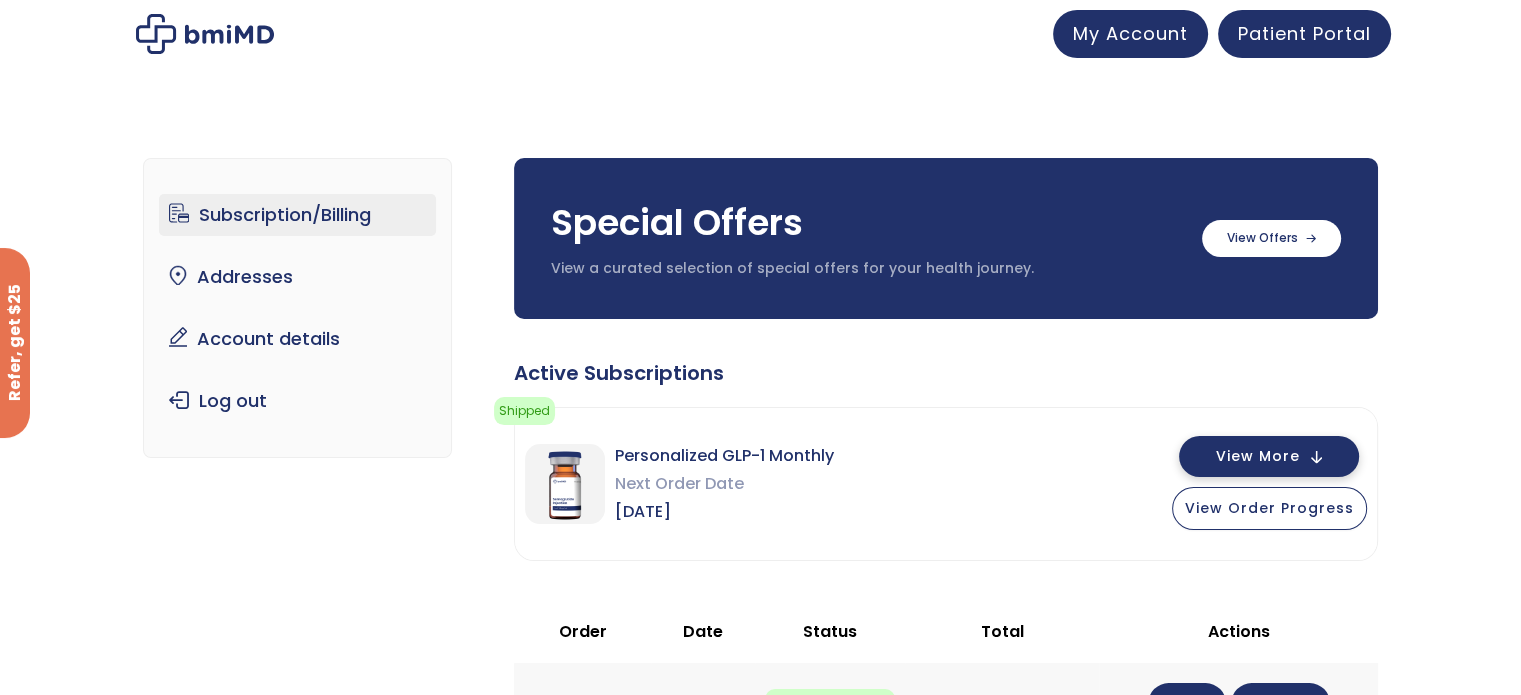 click on "View More" at bounding box center [1269, 456] 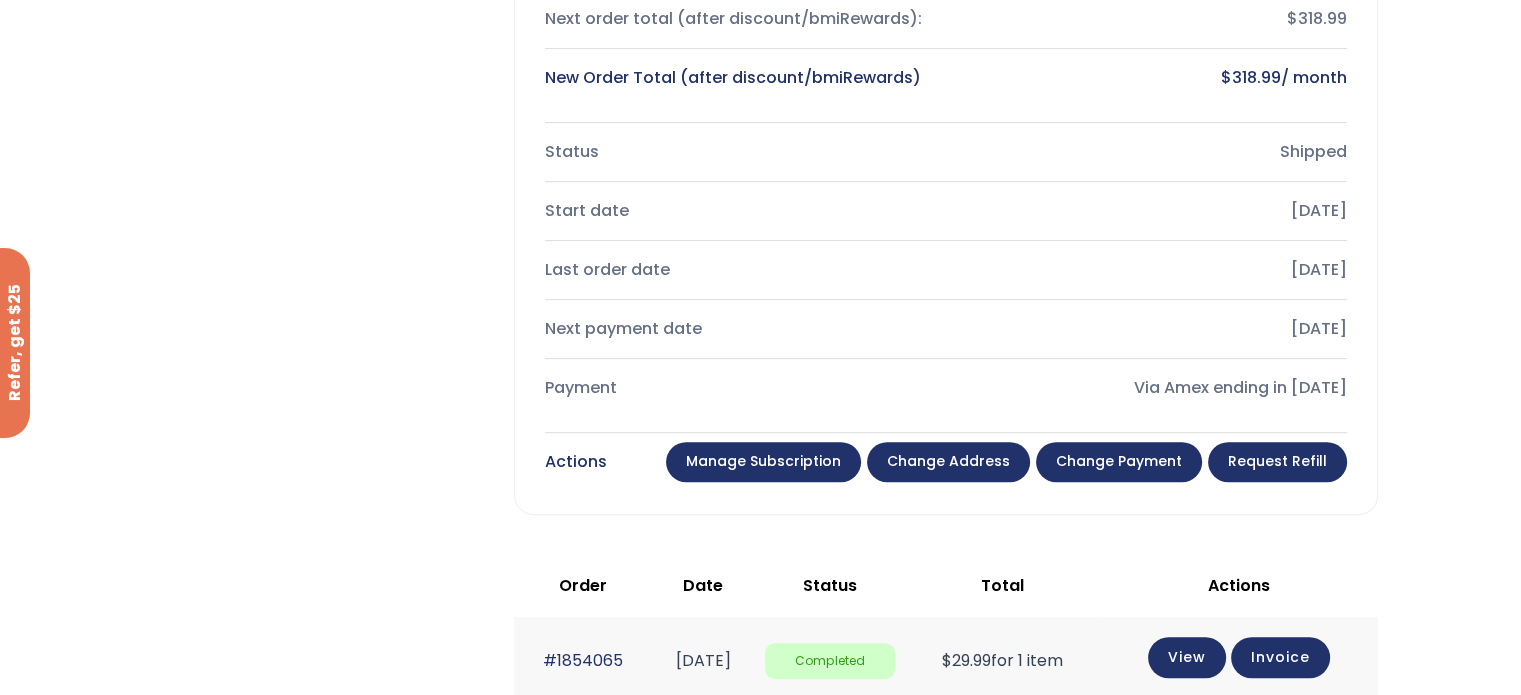 scroll, scrollTop: 768, scrollLeft: 0, axis: vertical 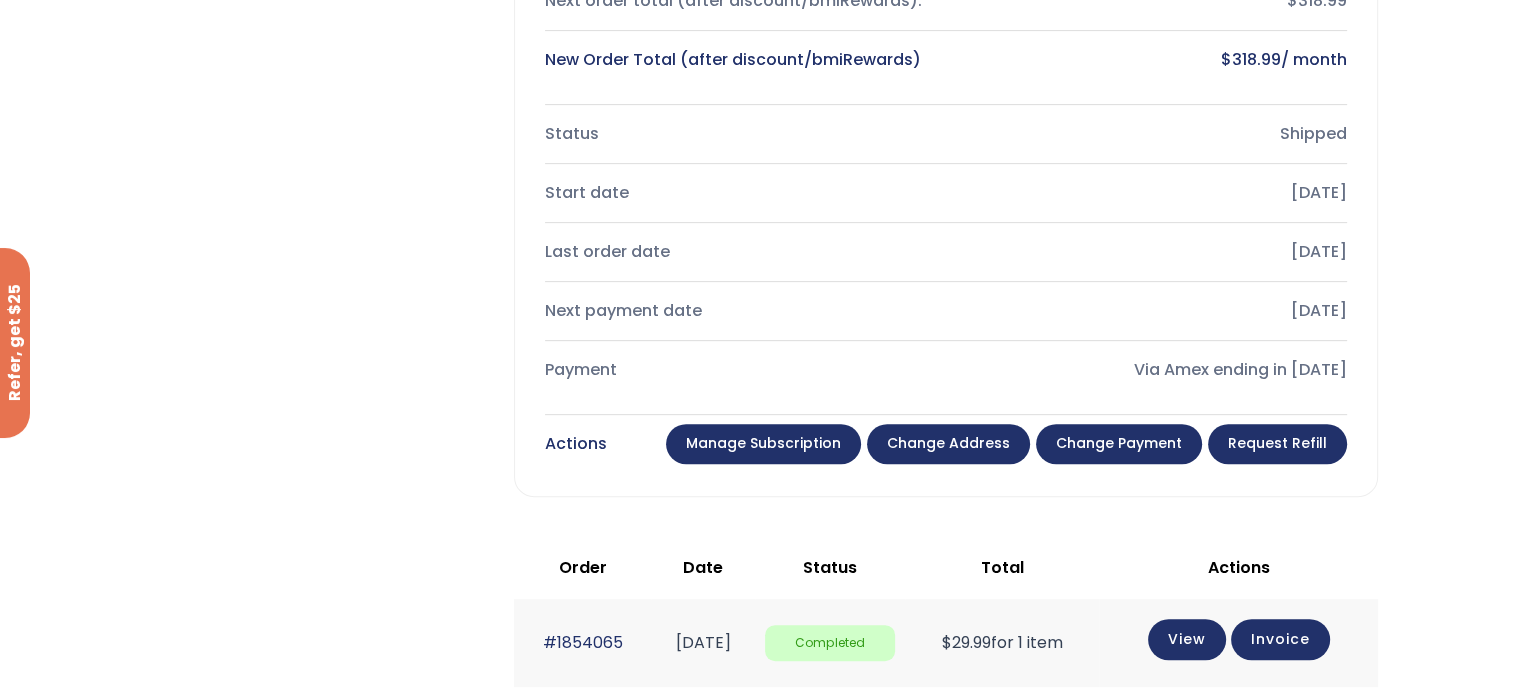 click on "Manage Subscription" at bounding box center [763, 444] 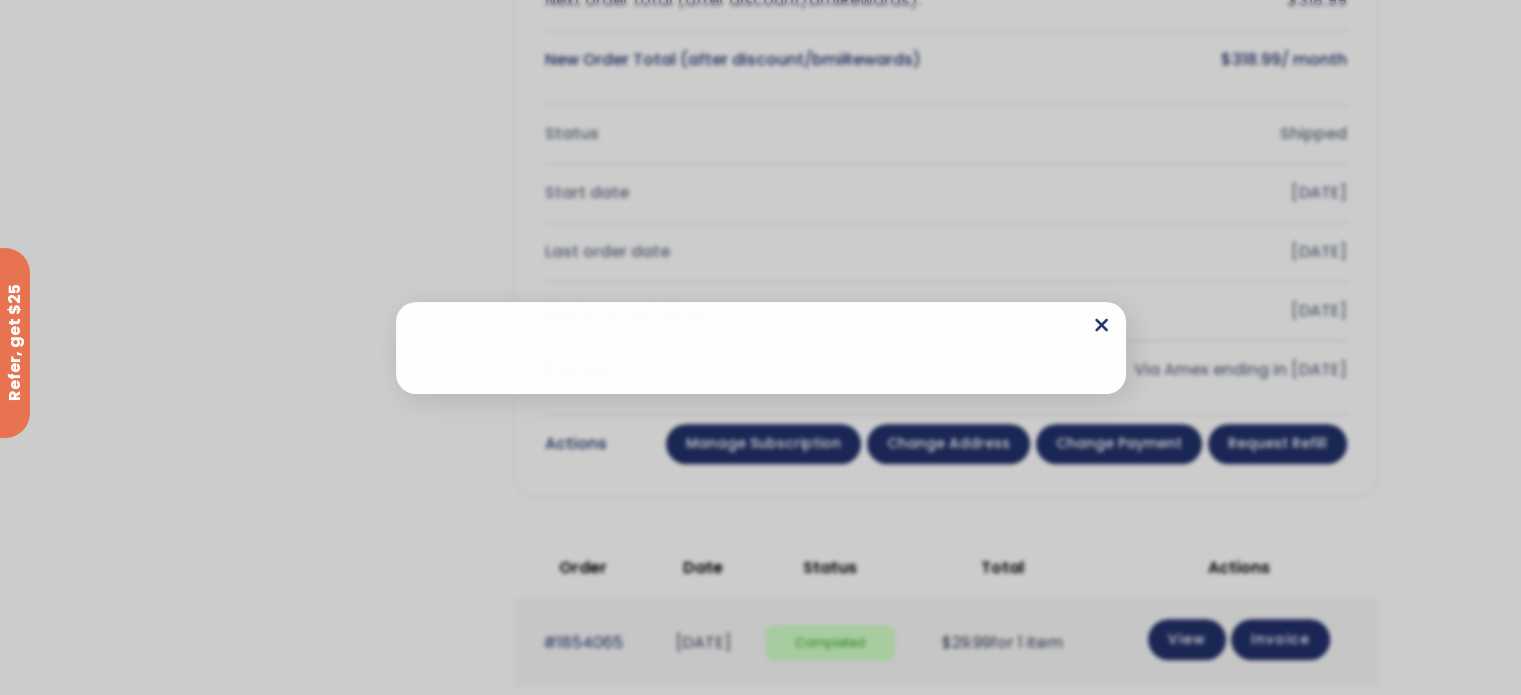 click 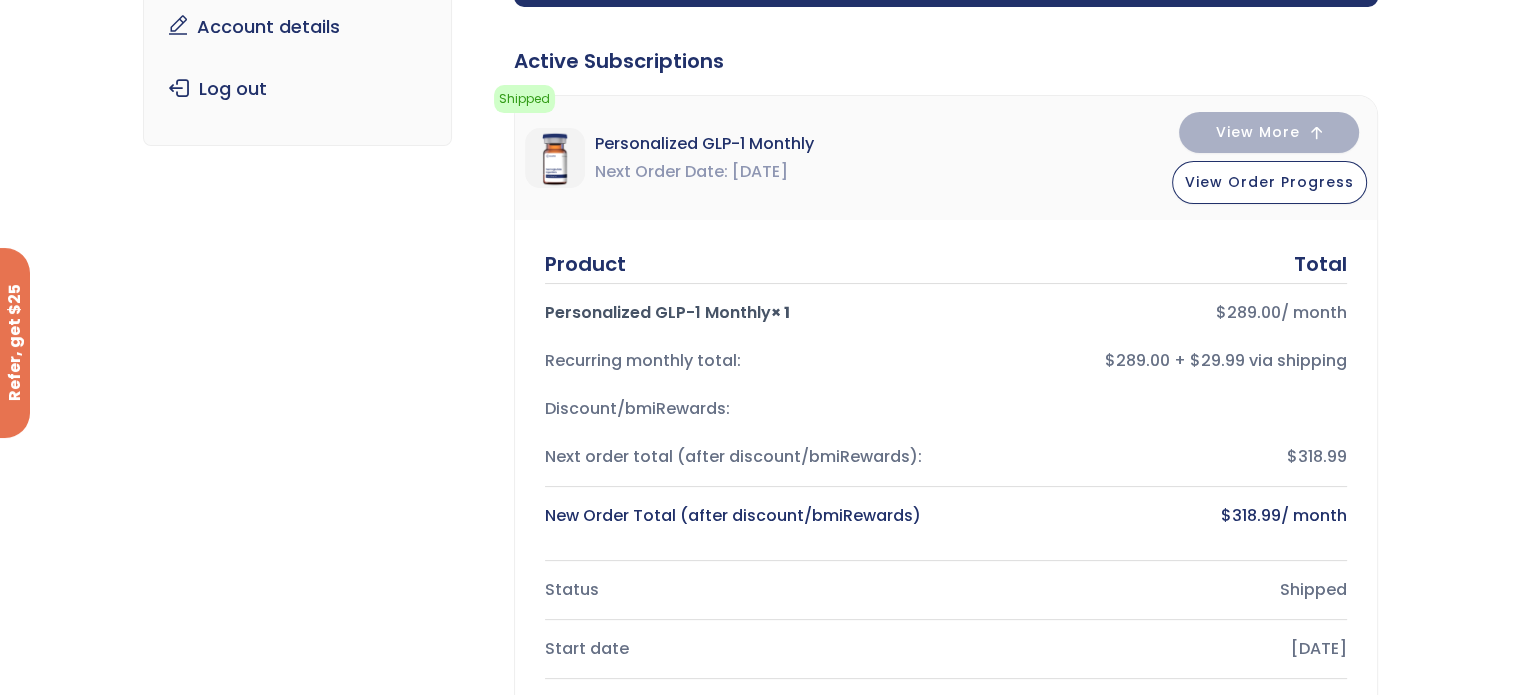 scroll, scrollTop: 300, scrollLeft: 0, axis: vertical 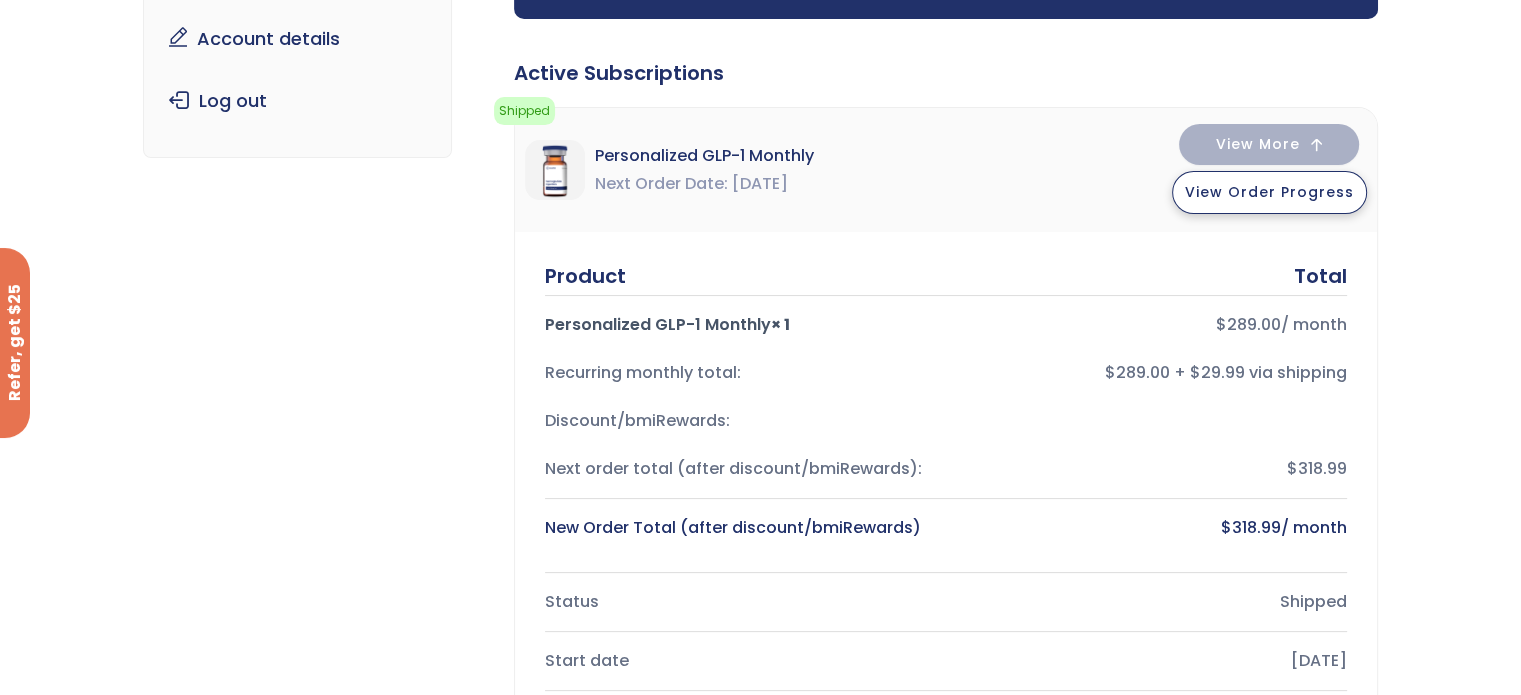 click on "View Order Progress" at bounding box center (1269, 192) 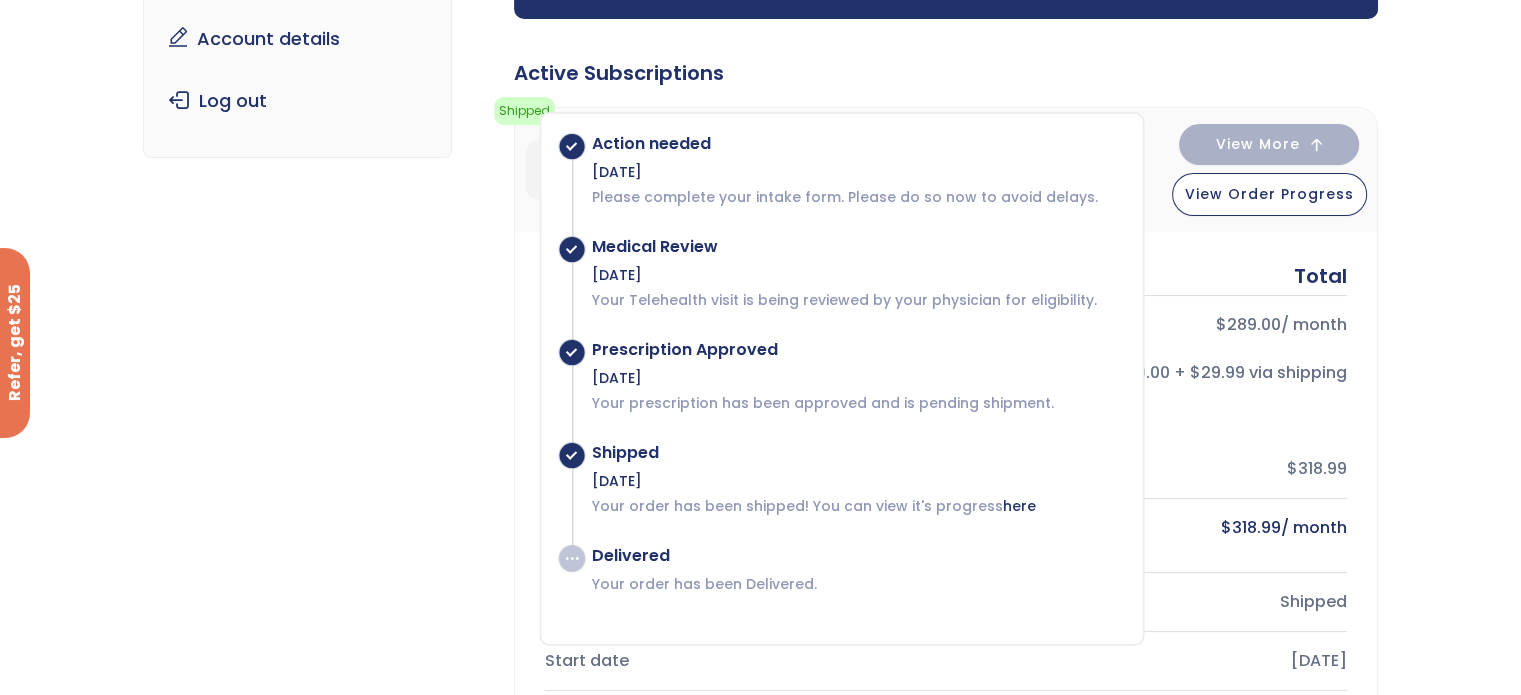 click on "Product
Total" at bounding box center (946, 276) 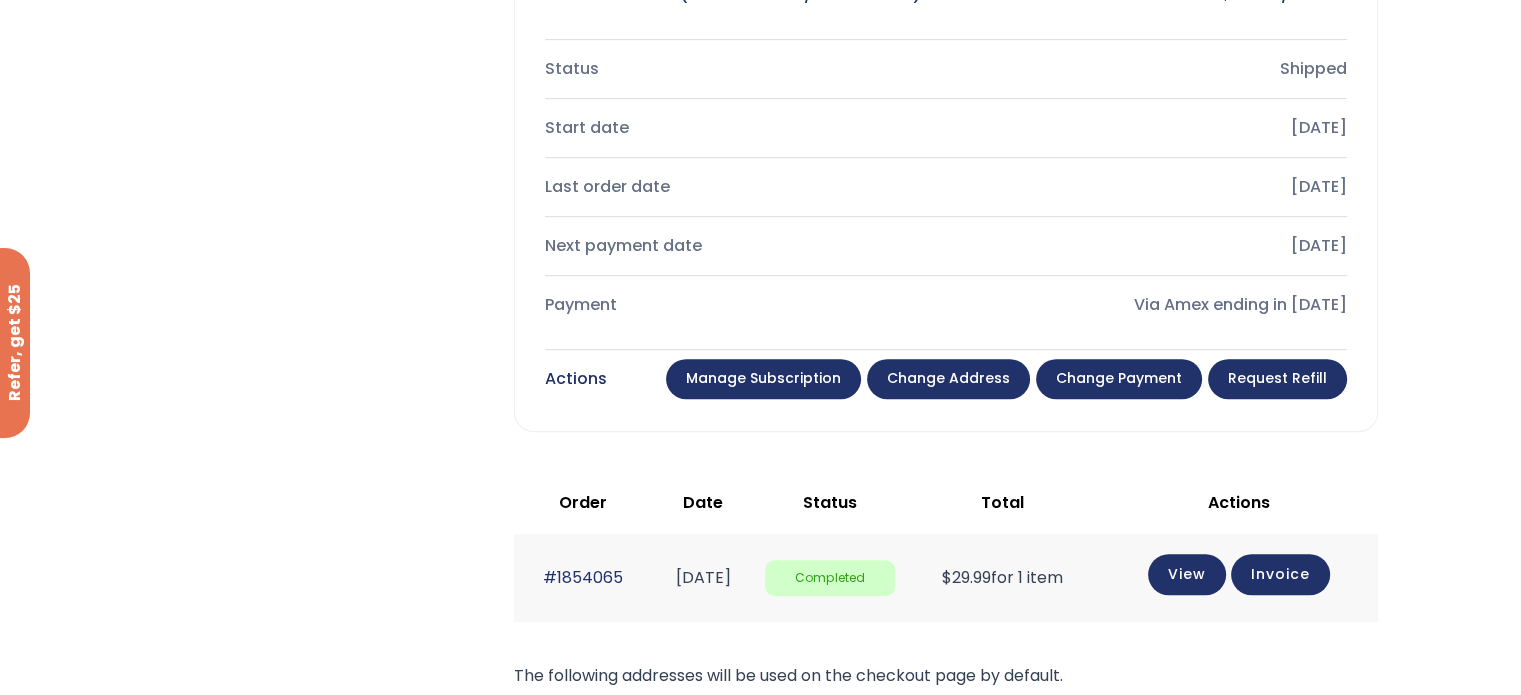 scroll, scrollTop: 836, scrollLeft: 0, axis: vertical 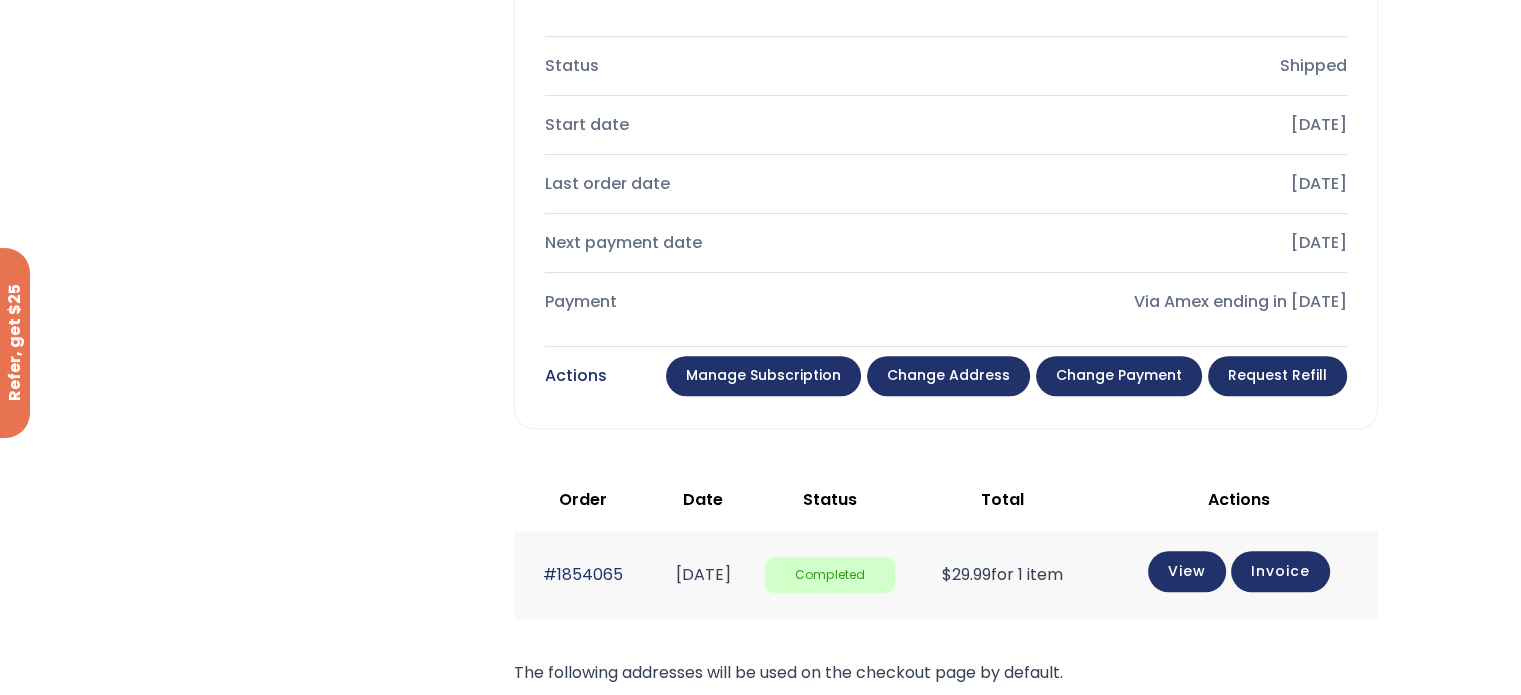 click on "Change payment" at bounding box center [1119, 376] 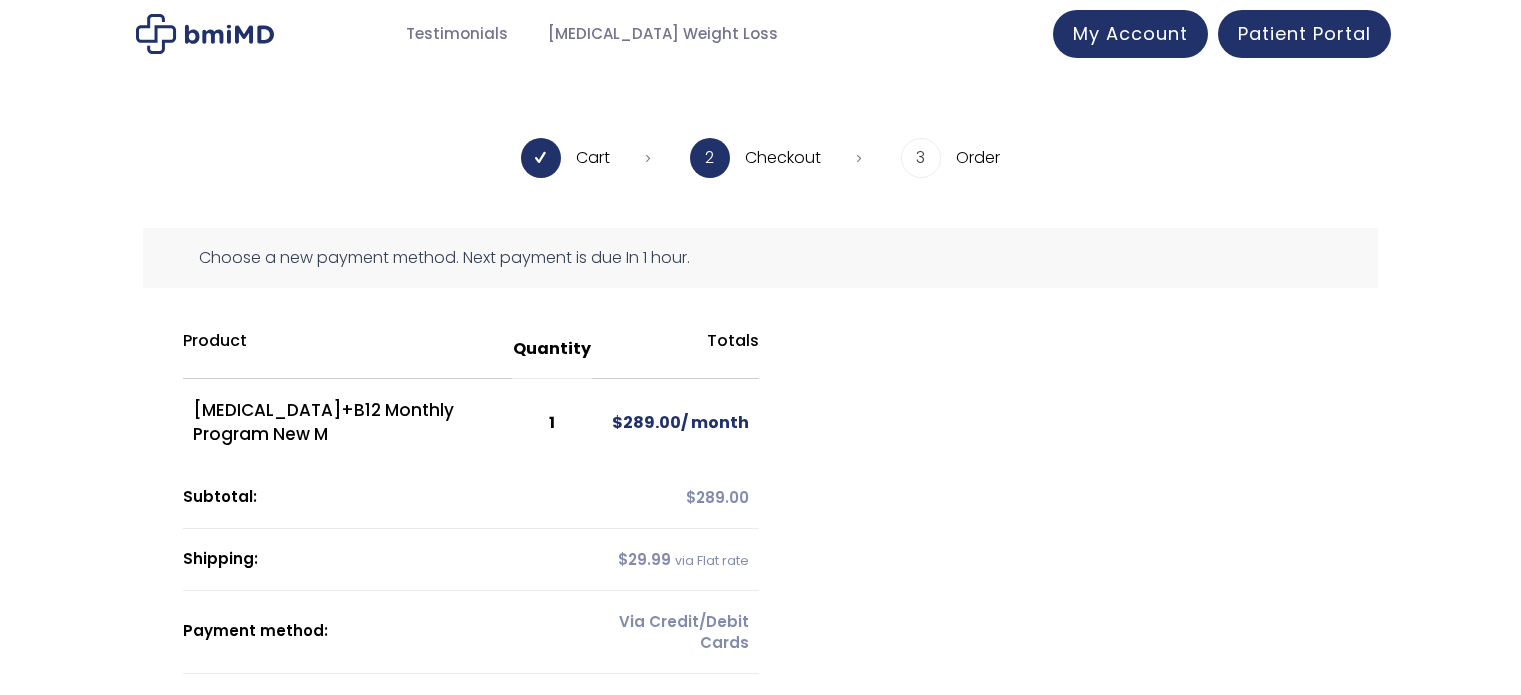 scroll, scrollTop: 0, scrollLeft: 0, axis: both 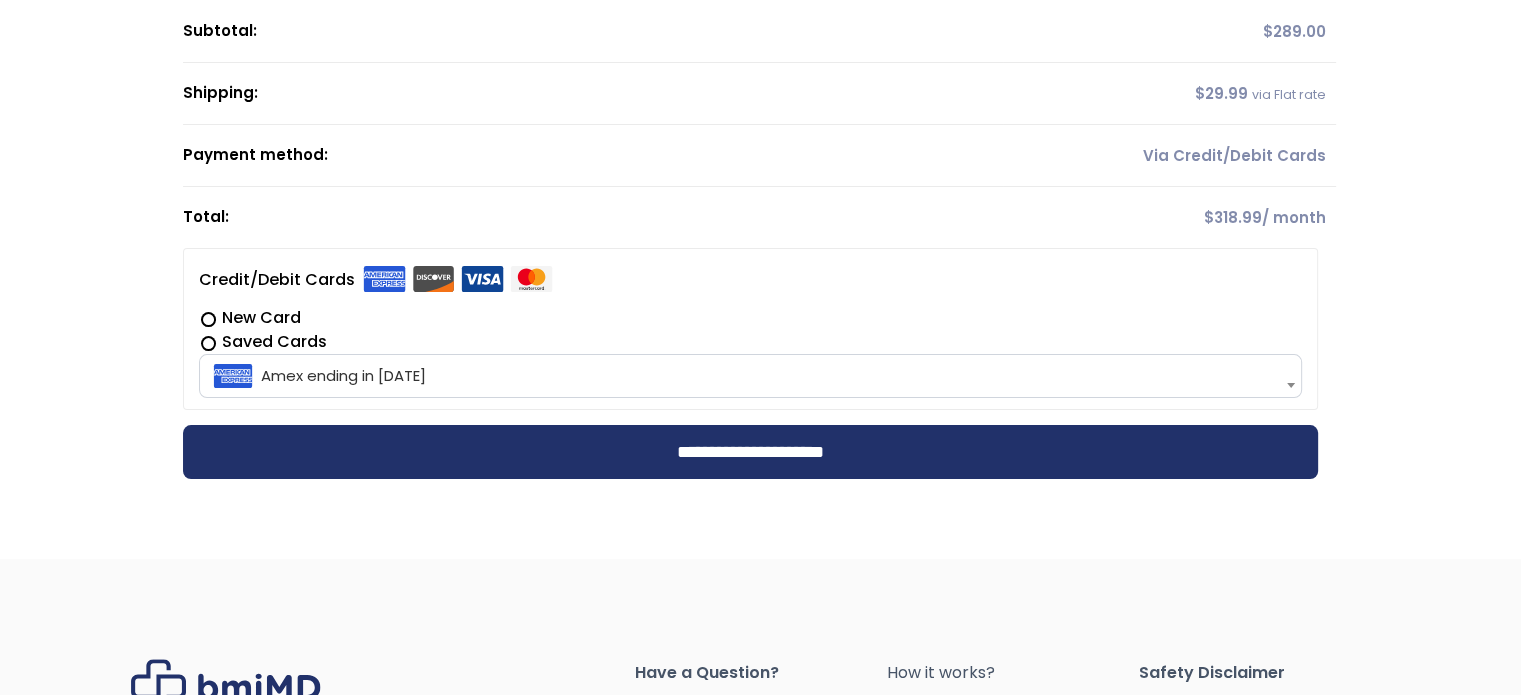 drag, startPoint x: 1527, startPoint y: 192, endPoint x: 1524, endPoint y: 390, distance: 198.02272 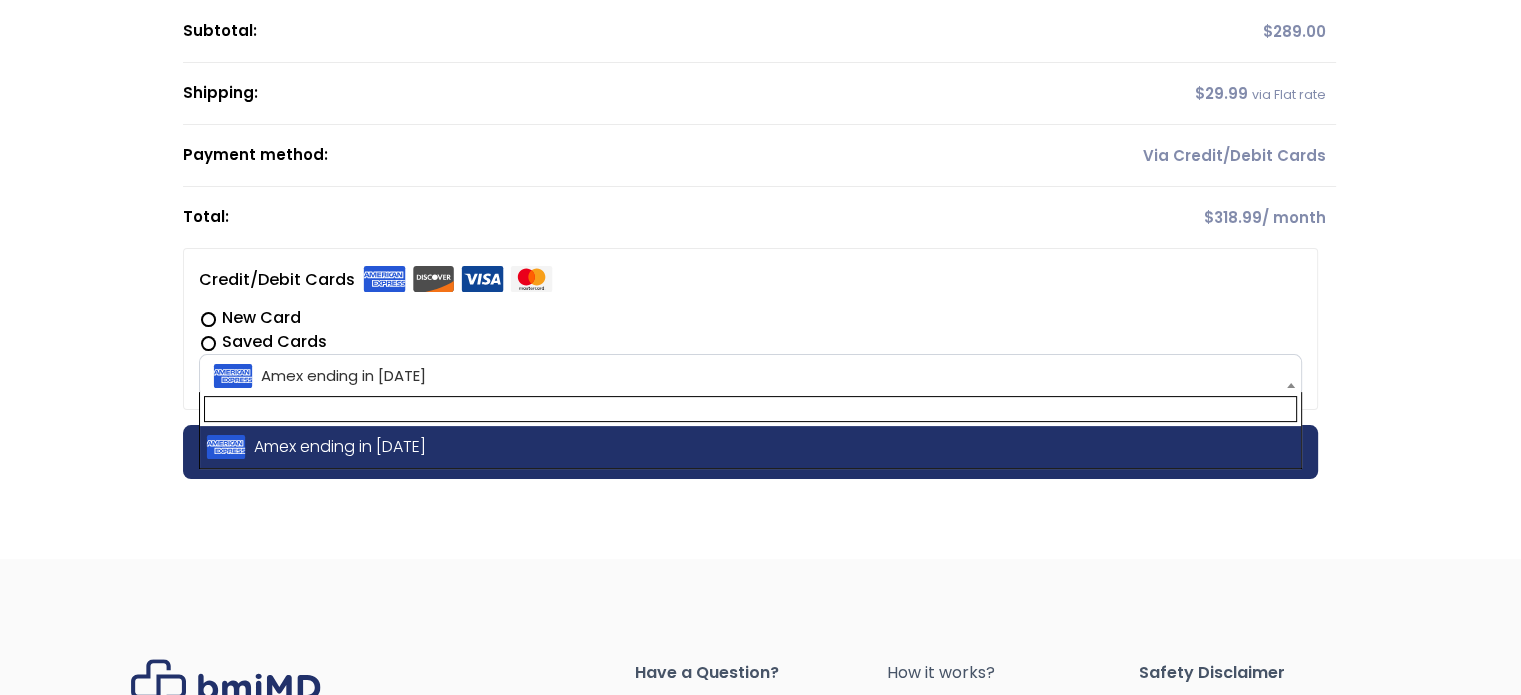click on "Amex ending in [DATE]" at bounding box center [750, 376] 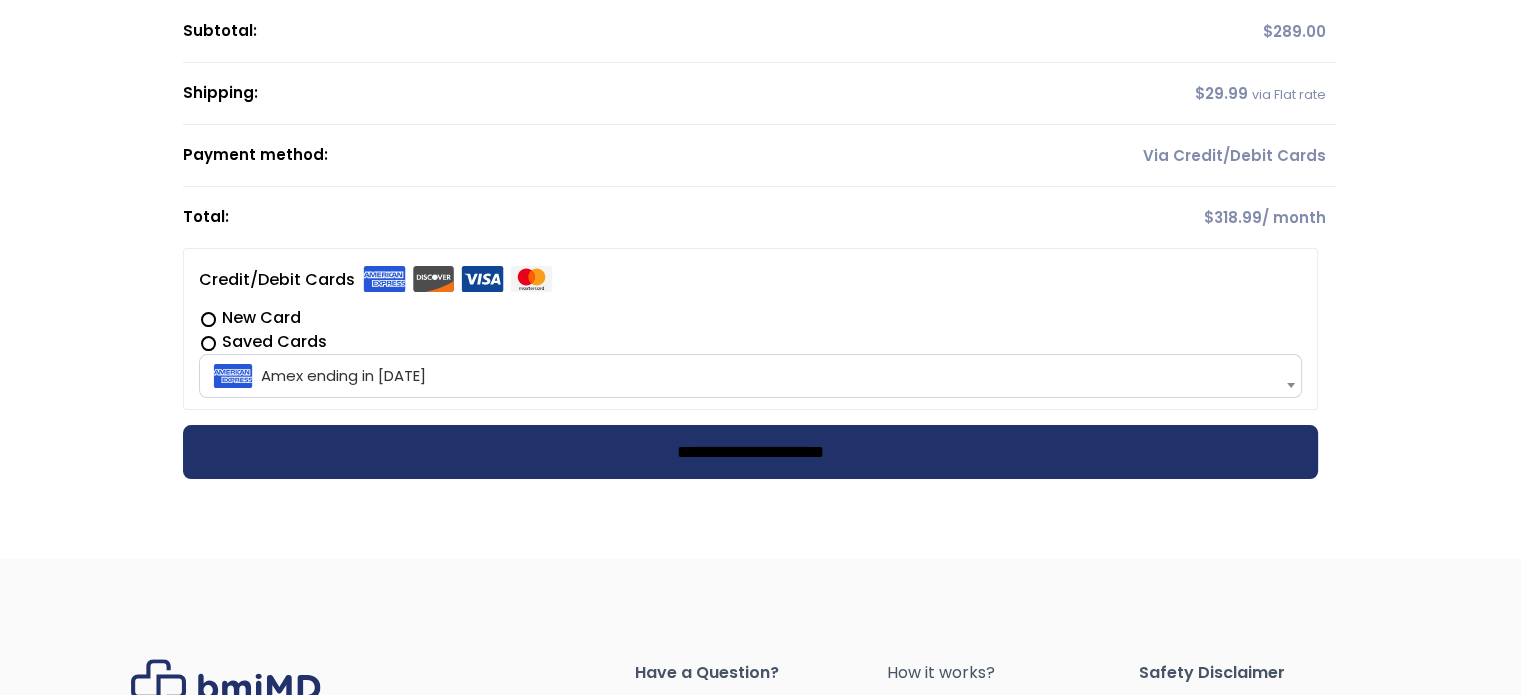 click on "**********" at bounding box center [750, 452] 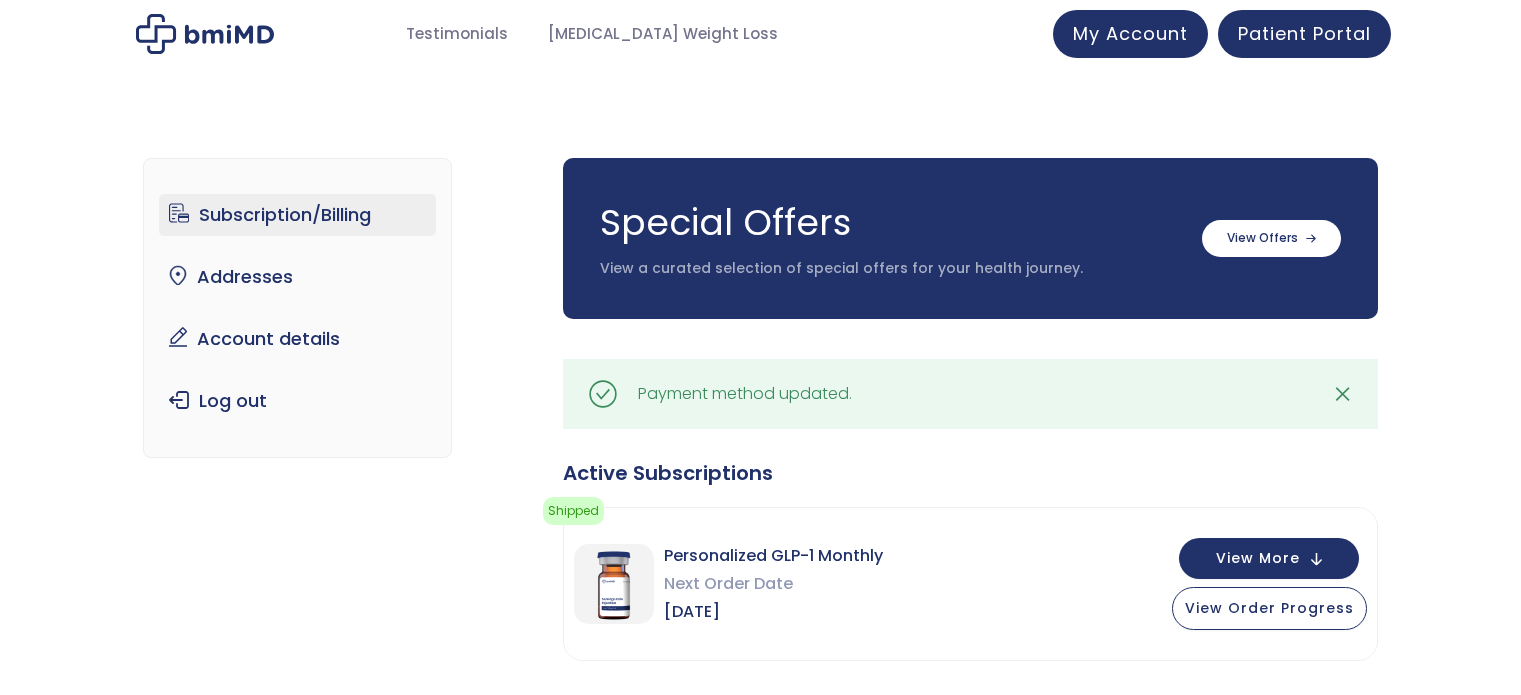scroll, scrollTop: 0, scrollLeft: 0, axis: both 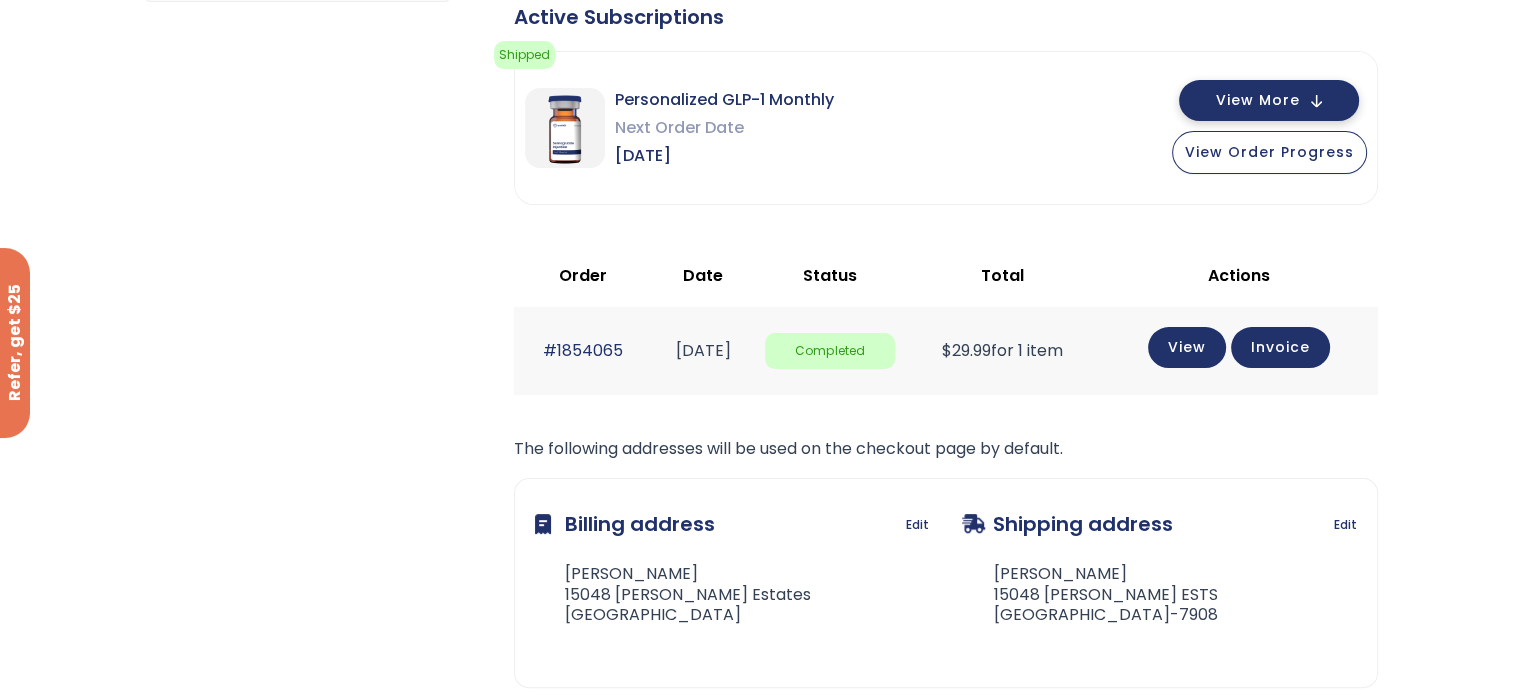 click on "View More" at bounding box center (1269, 100) 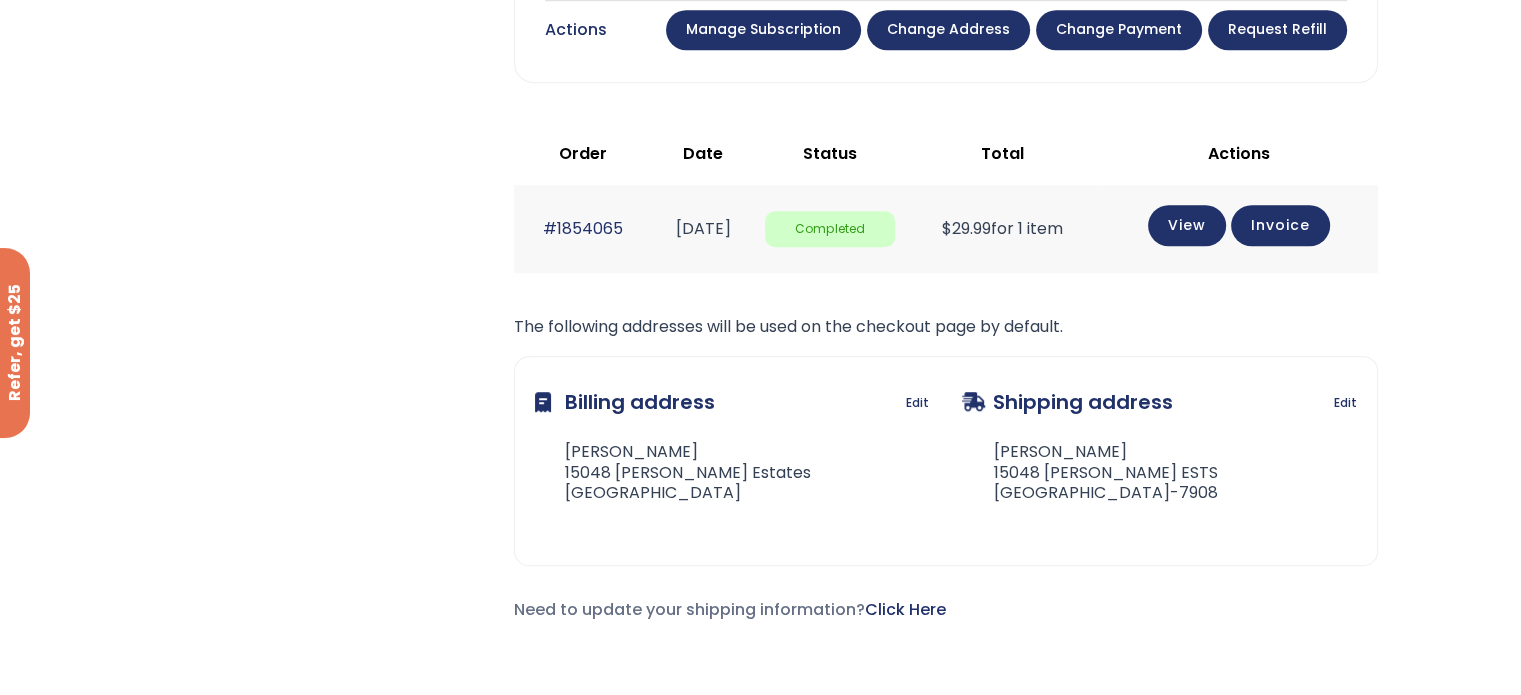 scroll, scrollTop: 1209, scrollLeft: 0, axis: vertical 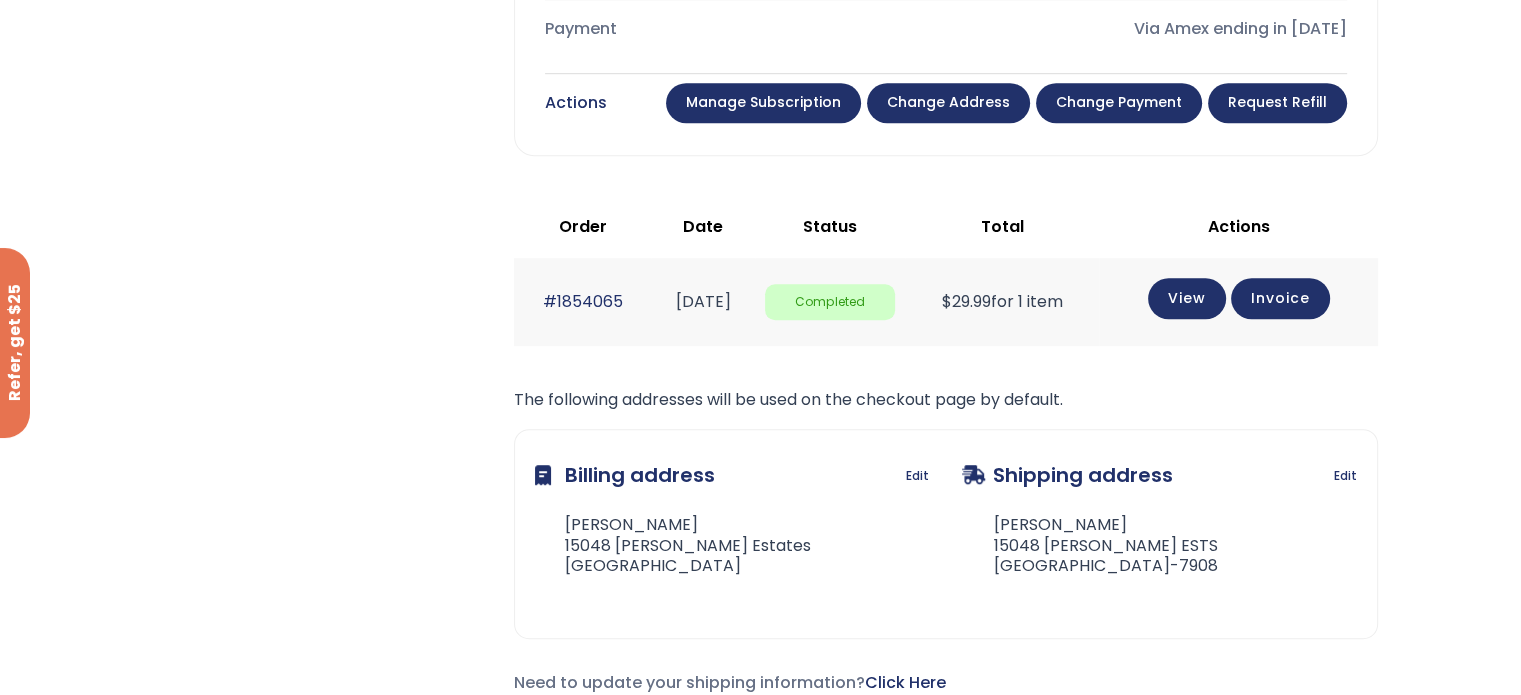 click on "Manage Subscription" at bounding box center (763, 103) 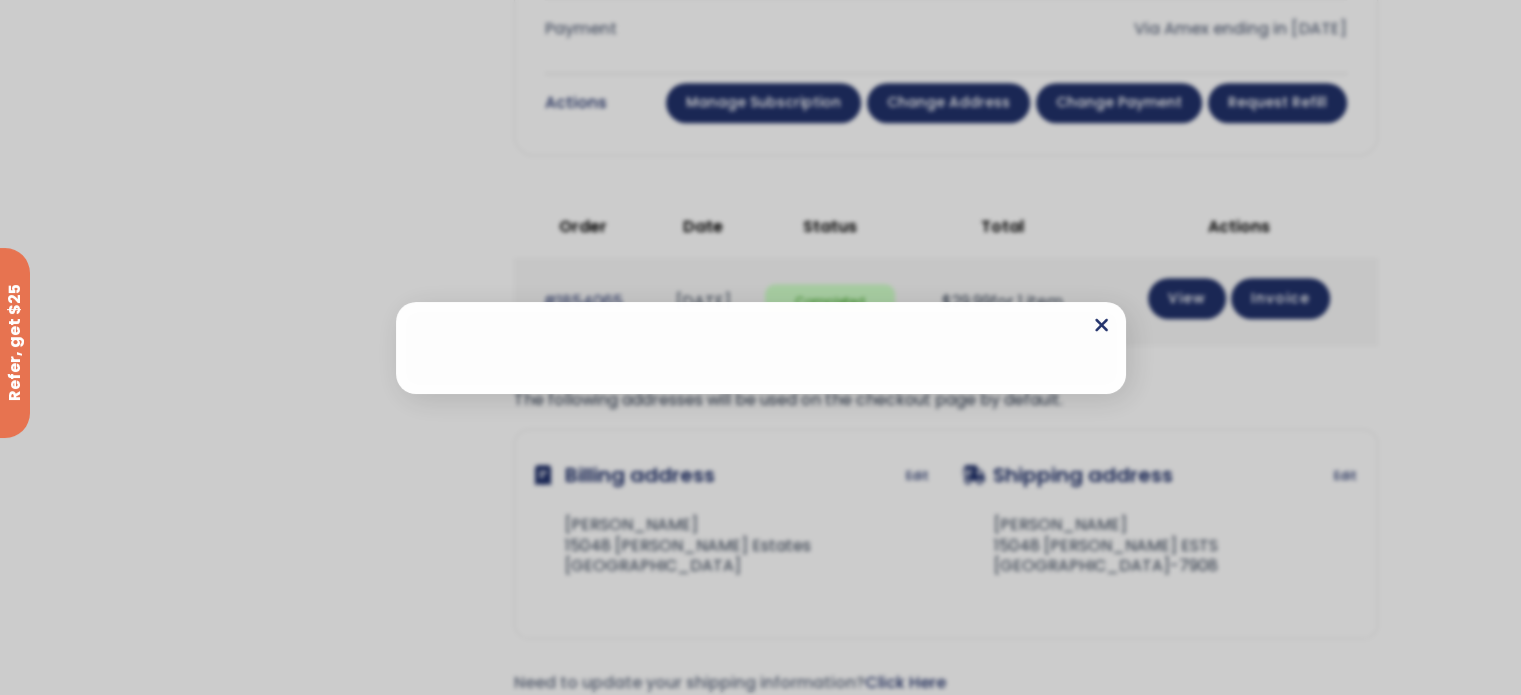 click 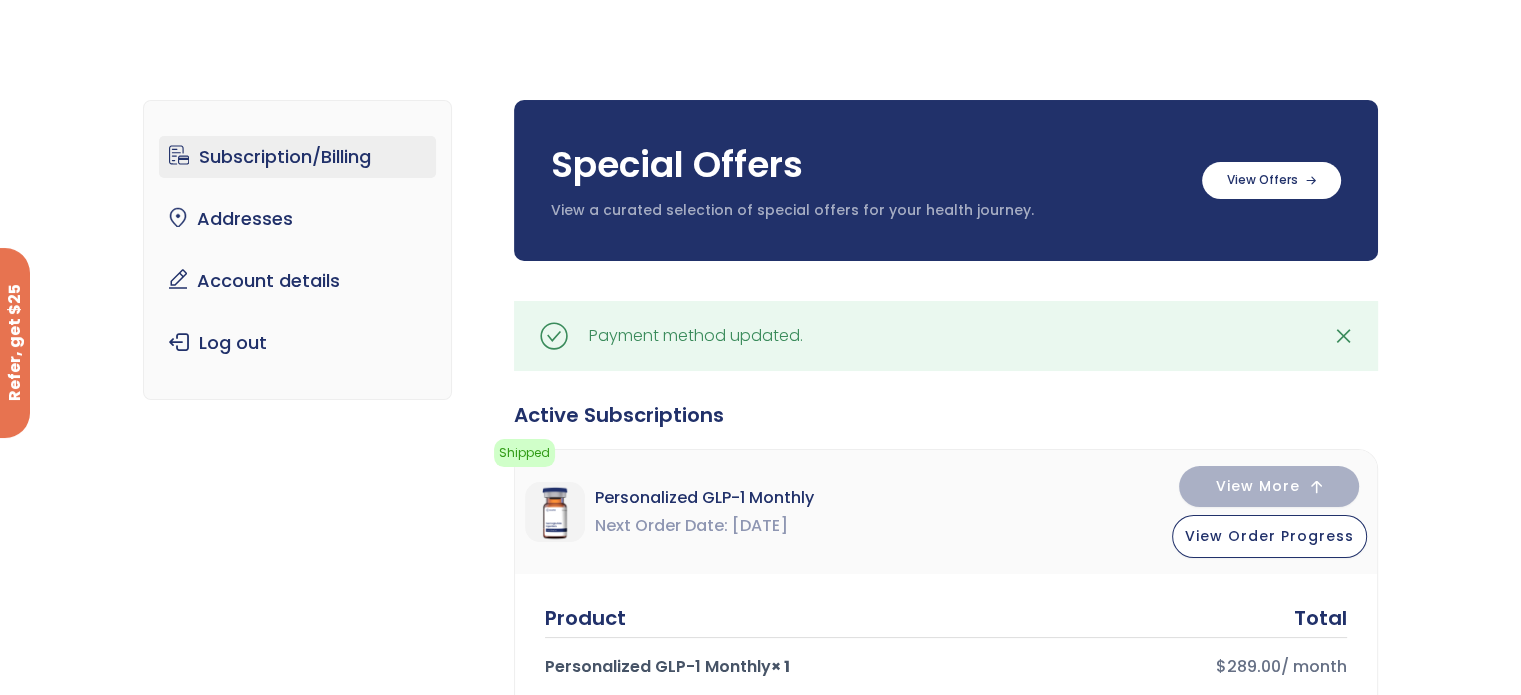scroll, scrollTop: 0, scrollLeft: 0, axis: both 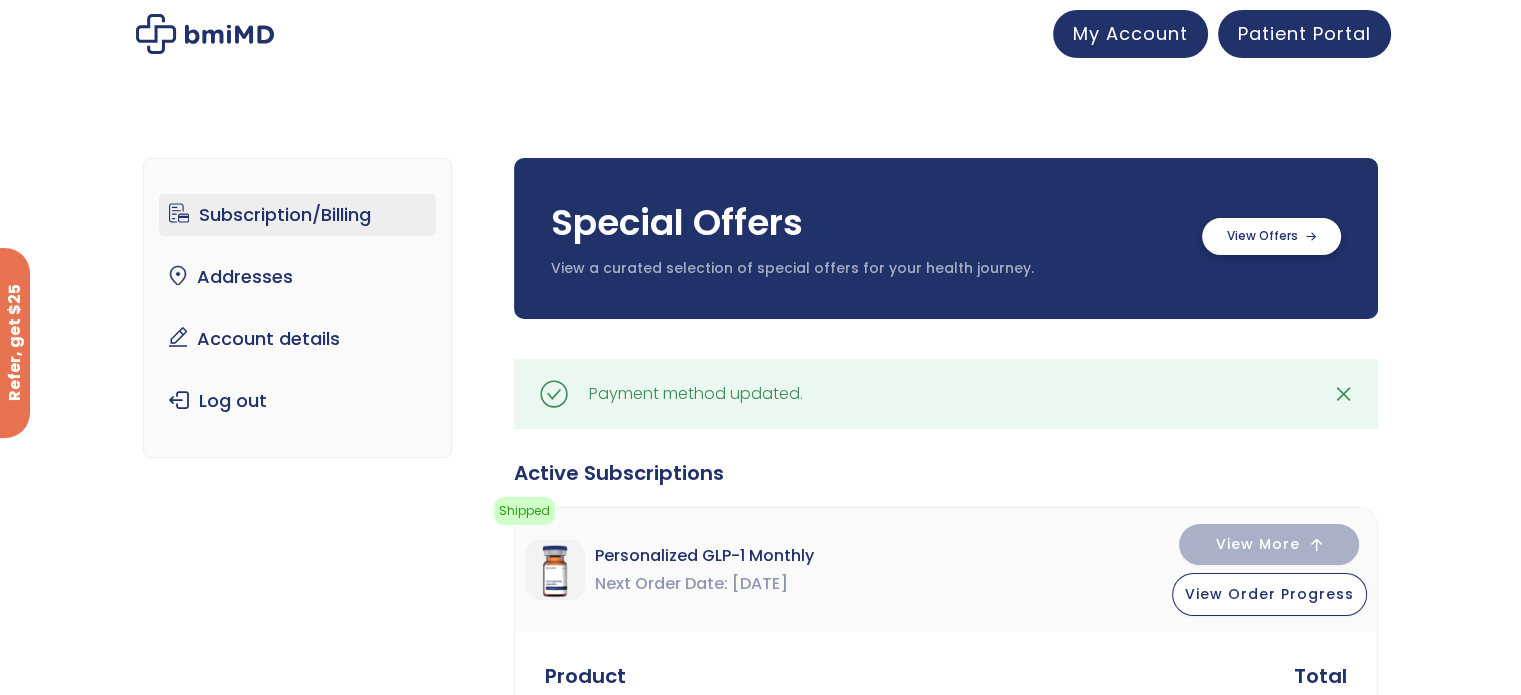 click at bounding box center [1271, 236] 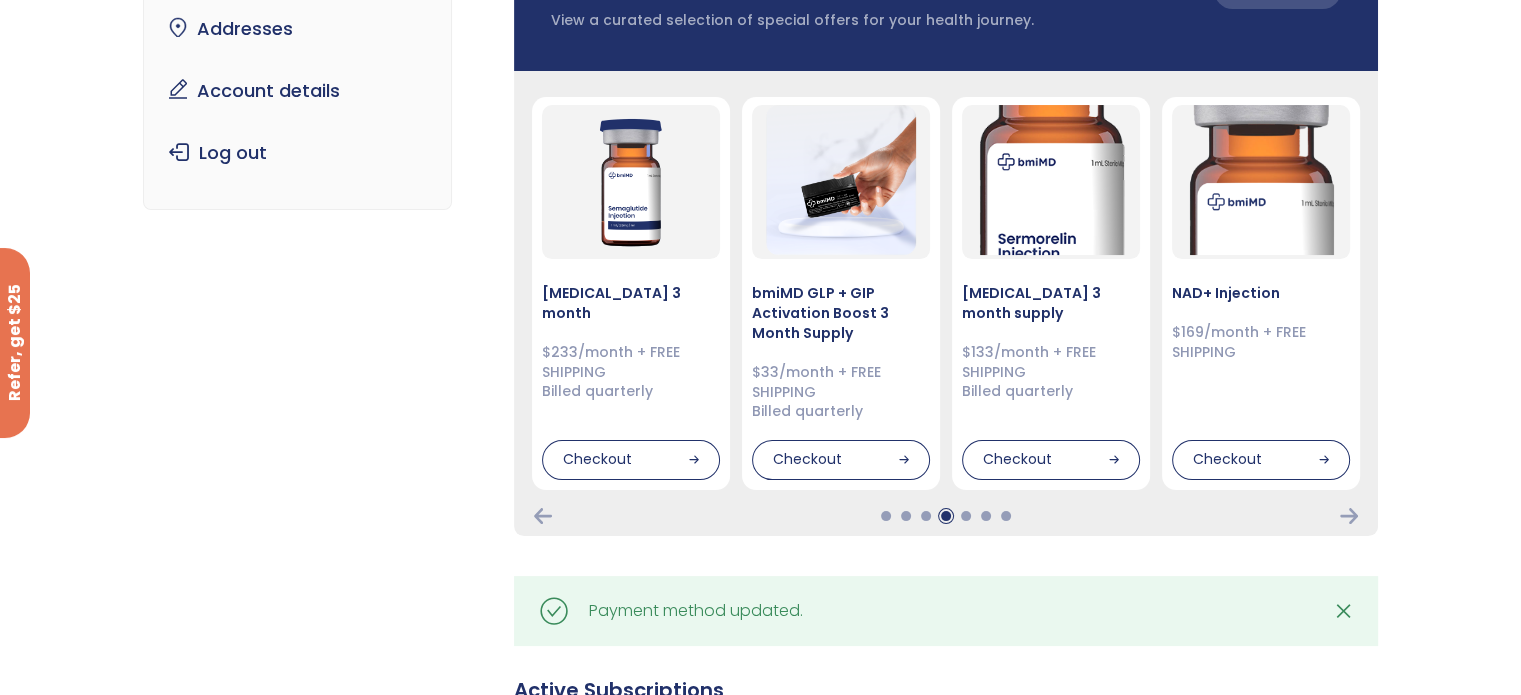 scroll, scrollTop: 256, scrollLeft: 0, axis: vertical 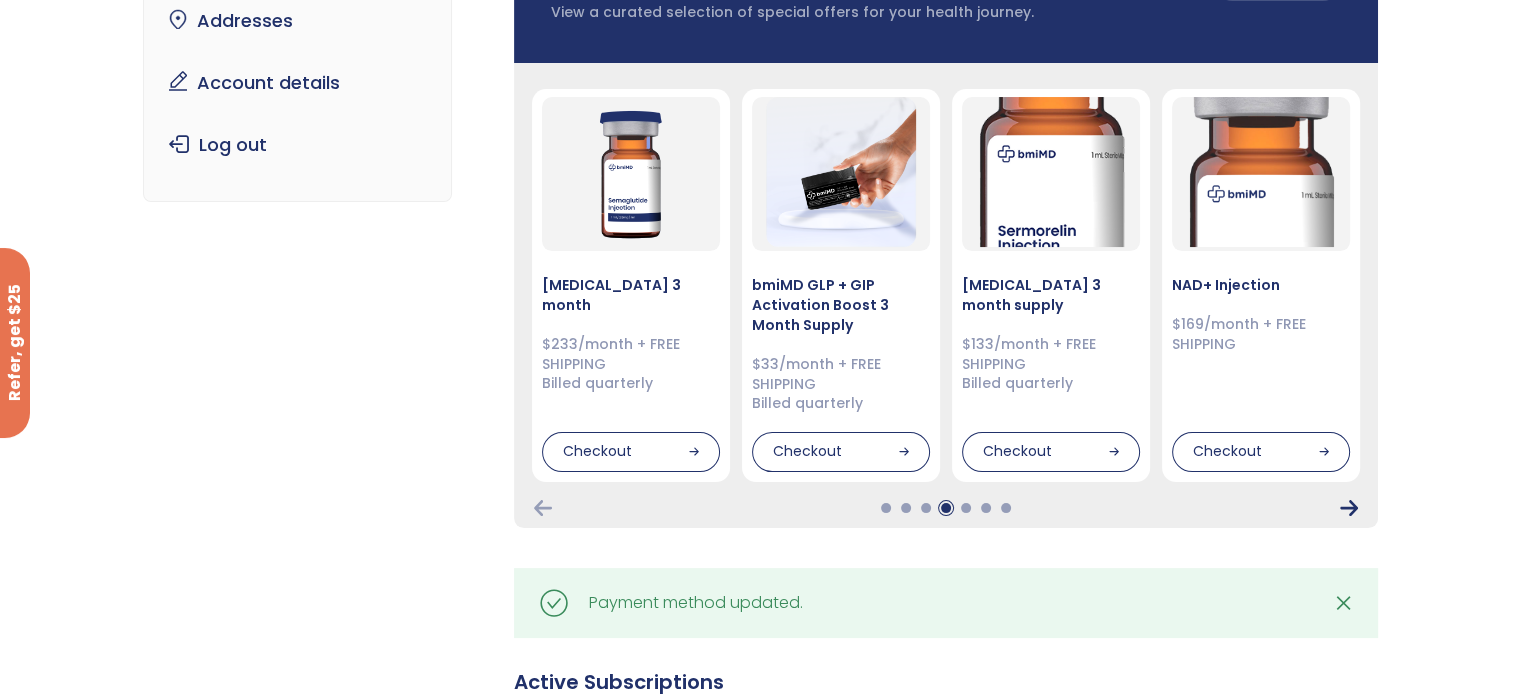 click 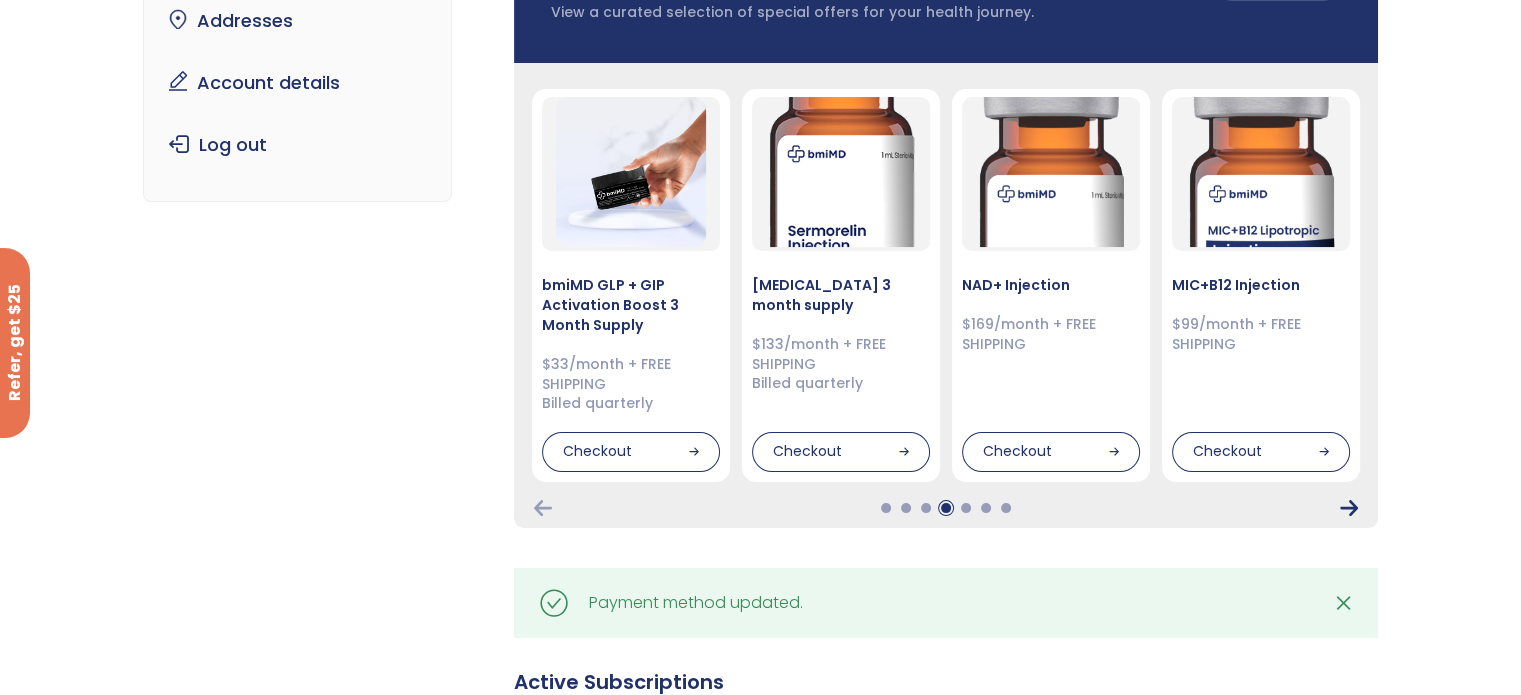 click 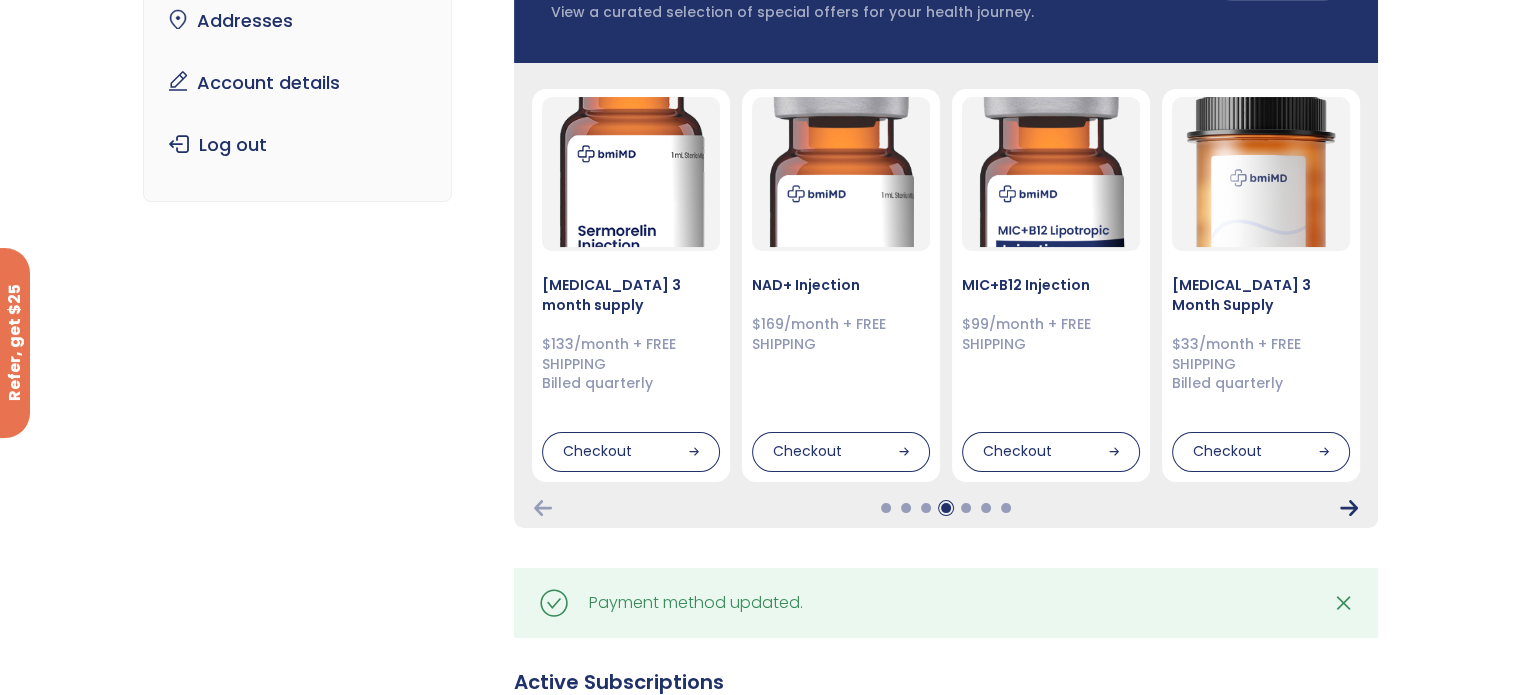 click 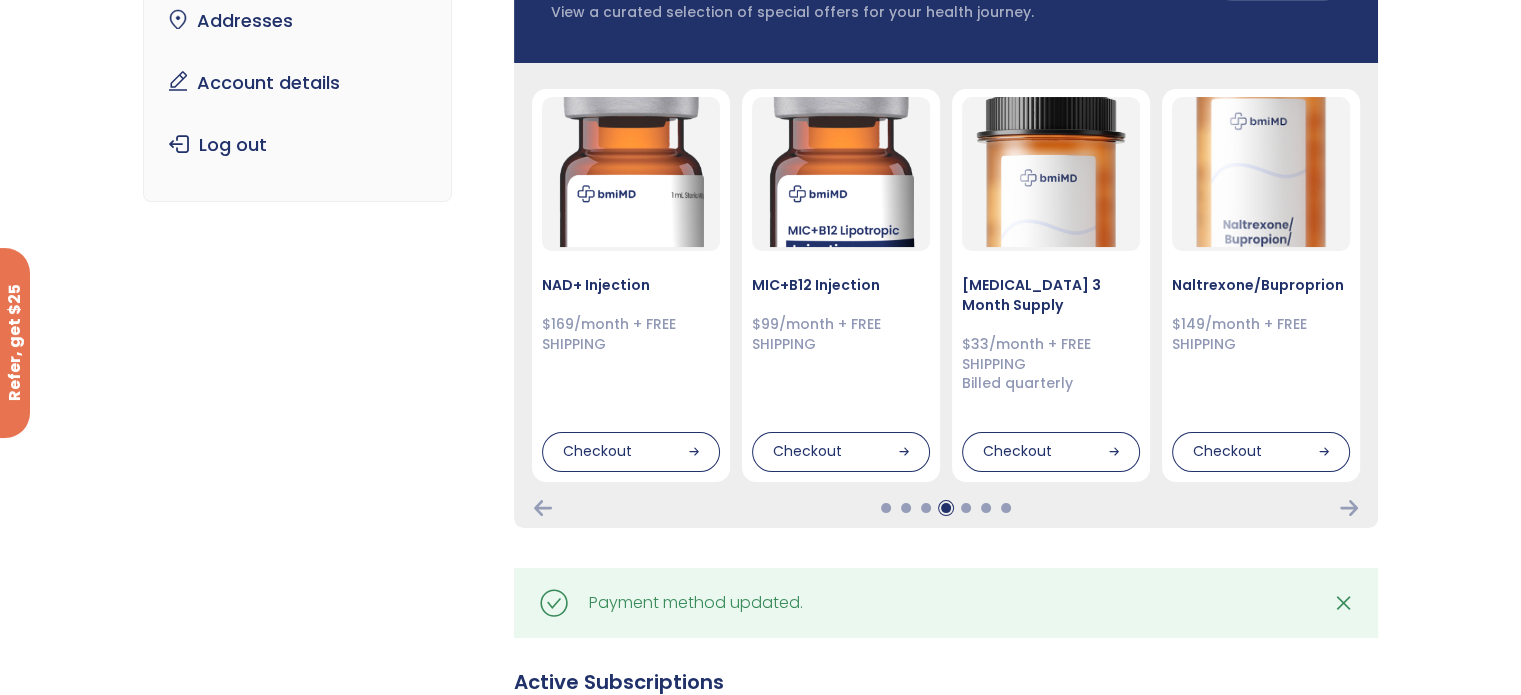 click on "NAD+ Injection
$169/month + FREE SHIPPING
Checkout" at bounding box center [946, 295] 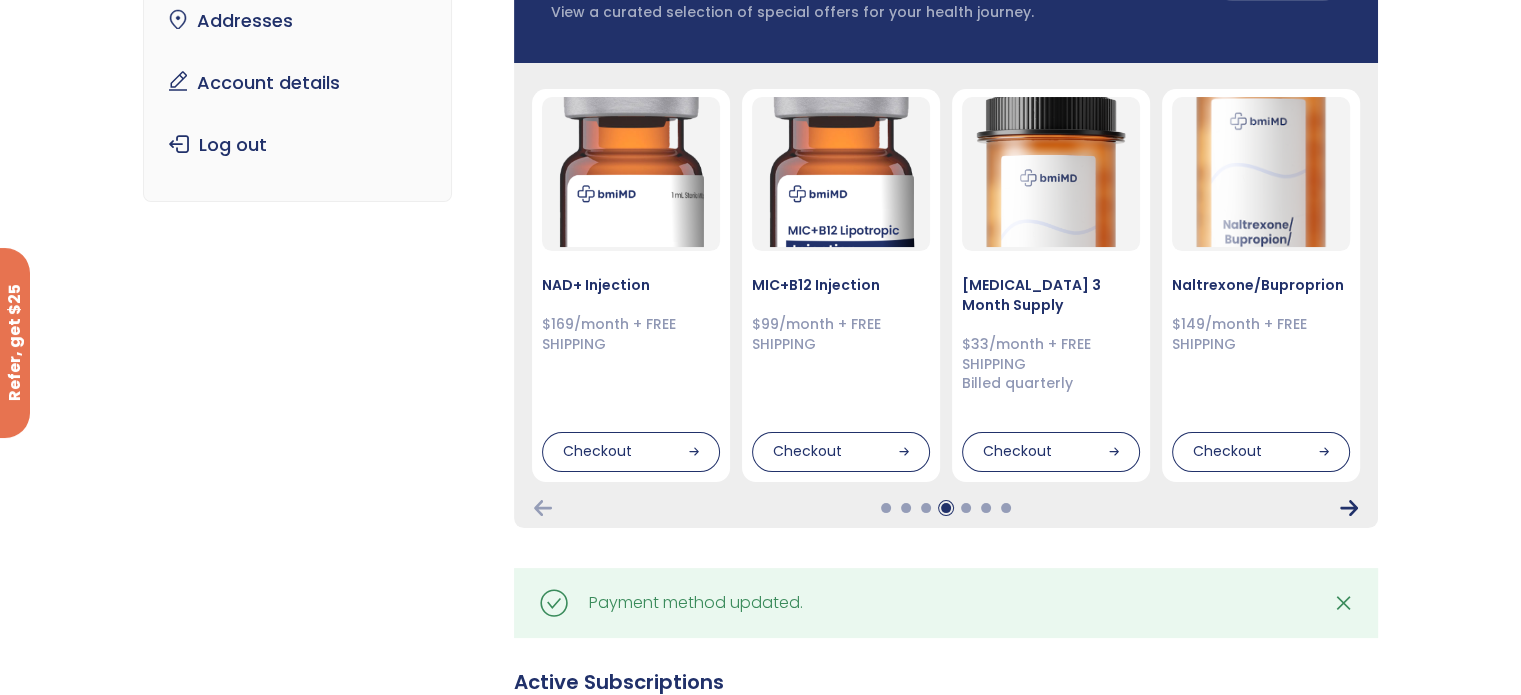 click 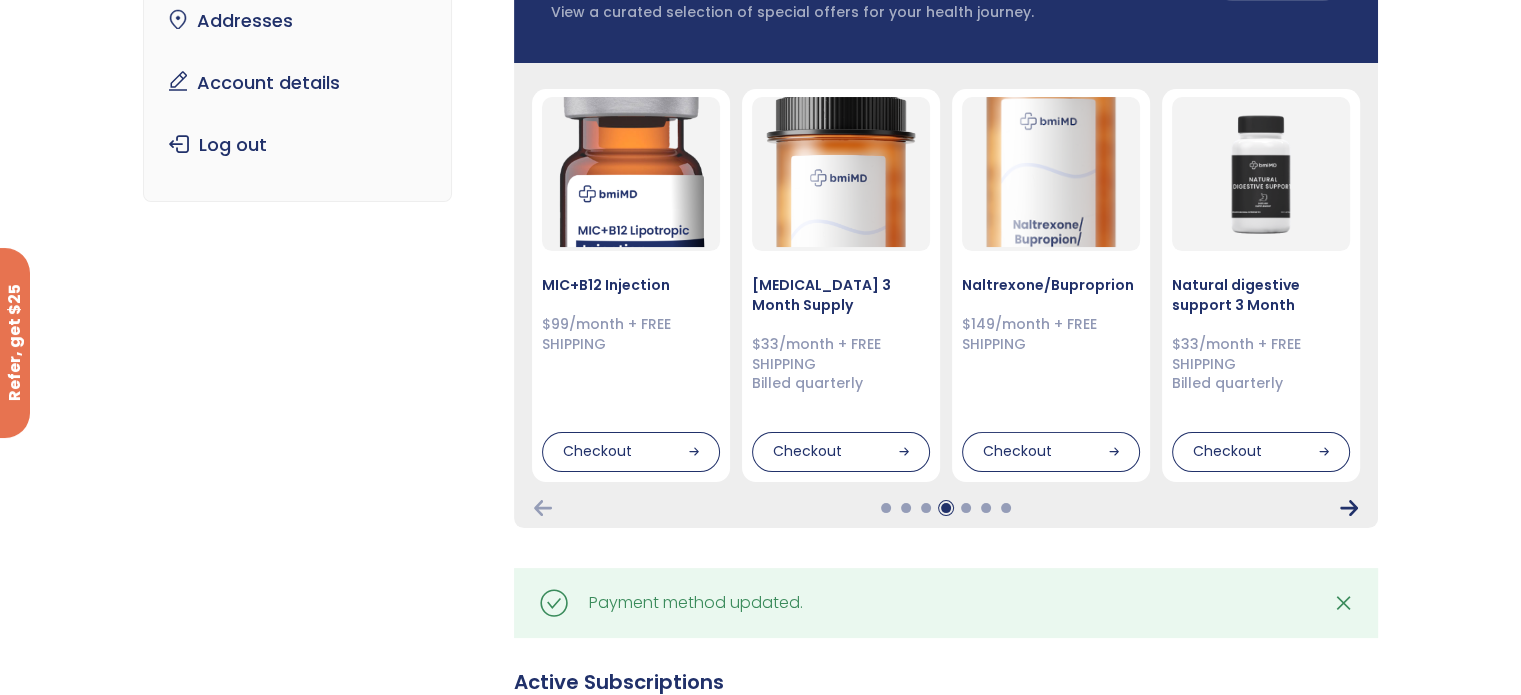 click 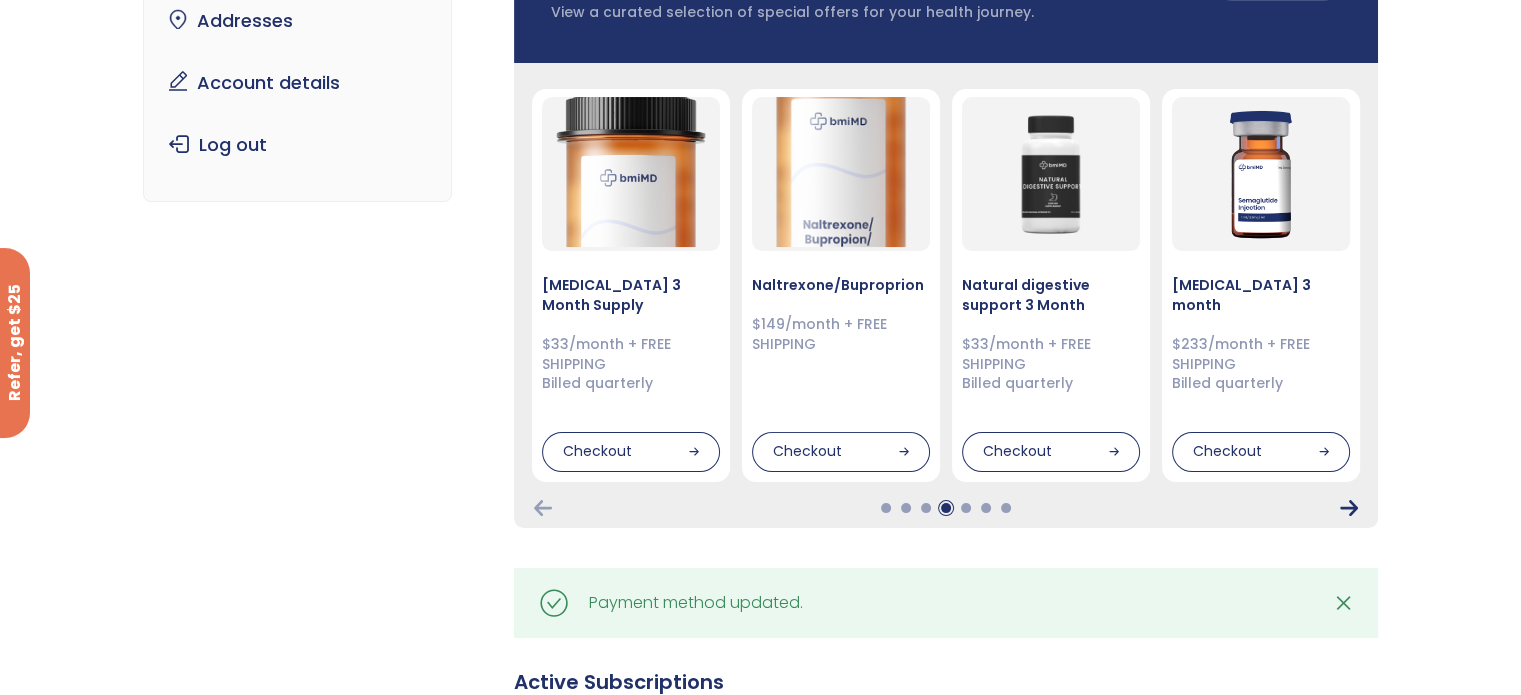 click 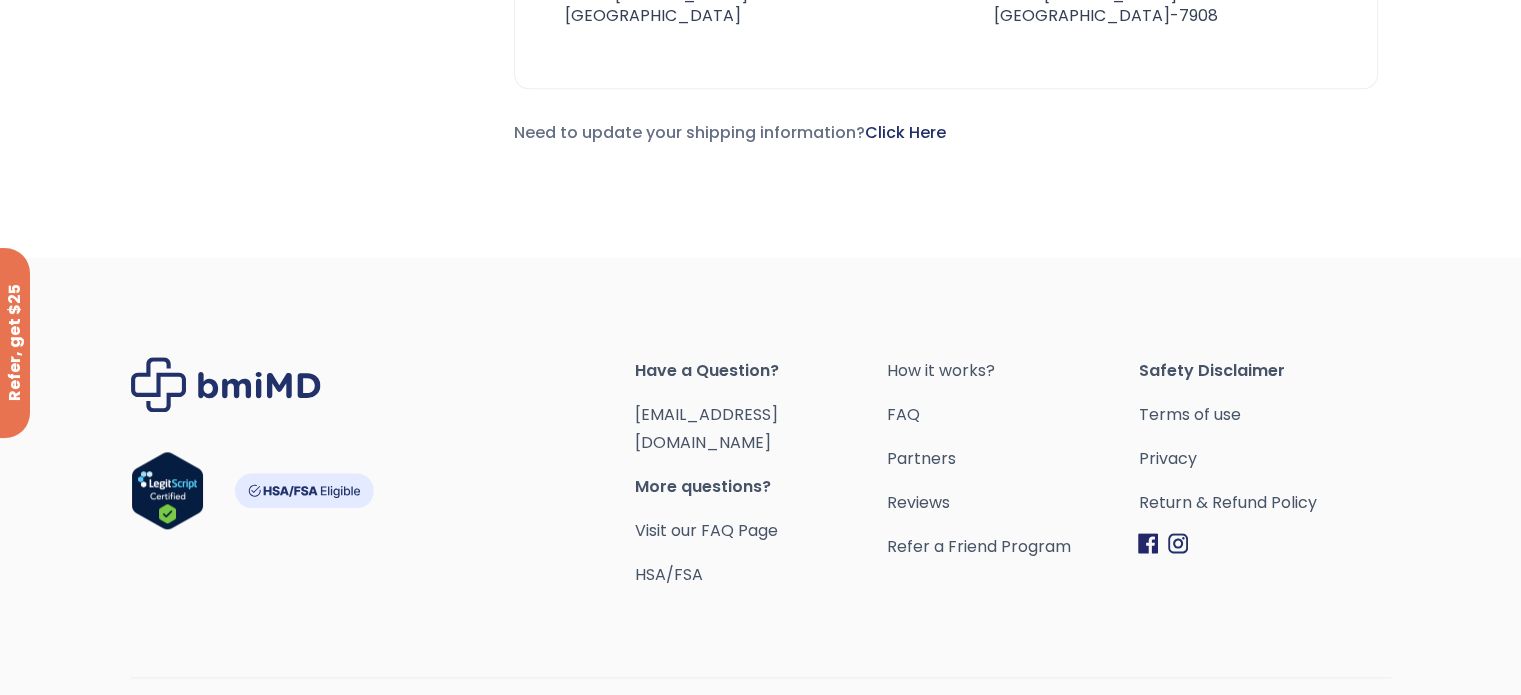 scroll, scrollTop: 2262, scrollLeft: 0, axis: vertical 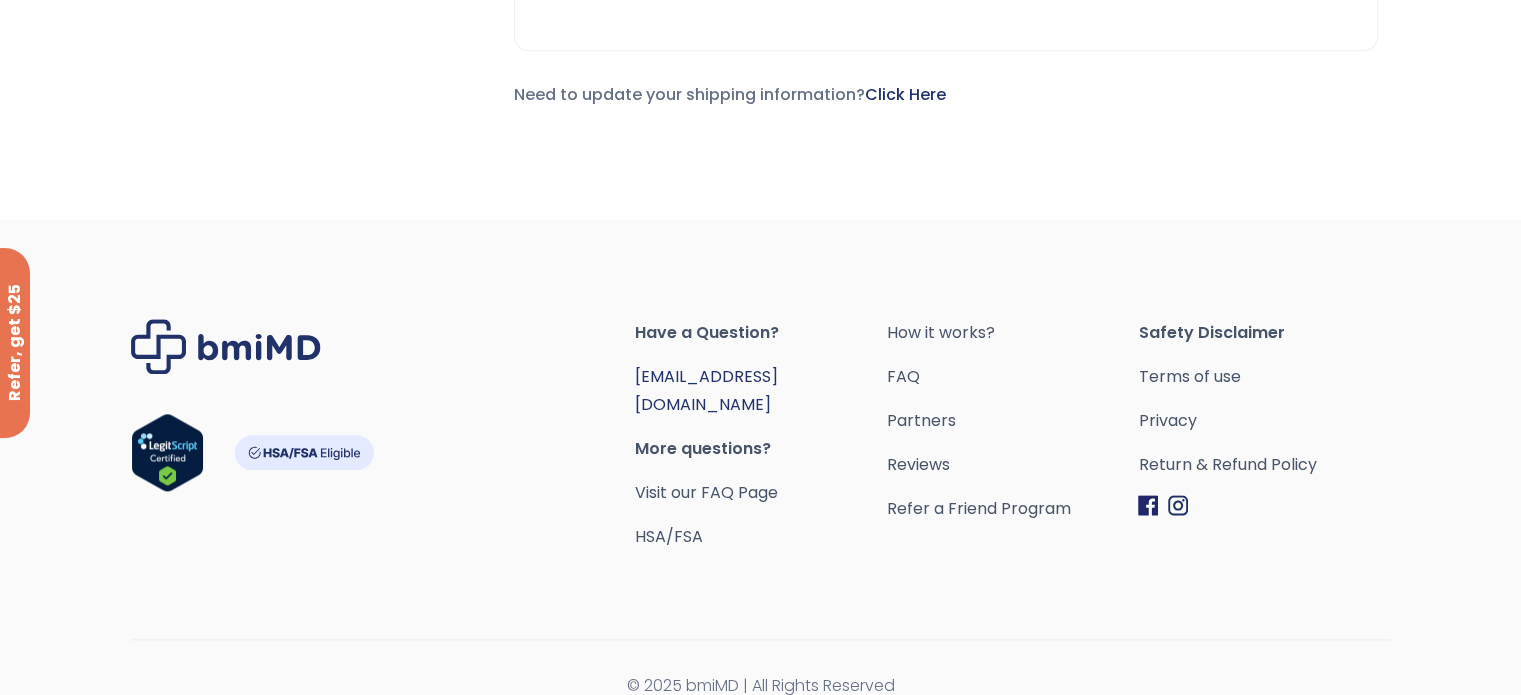 click on "[EMAIL_ADDRESS][DOMAIN_NAME]" at bounding box center (706, 390) 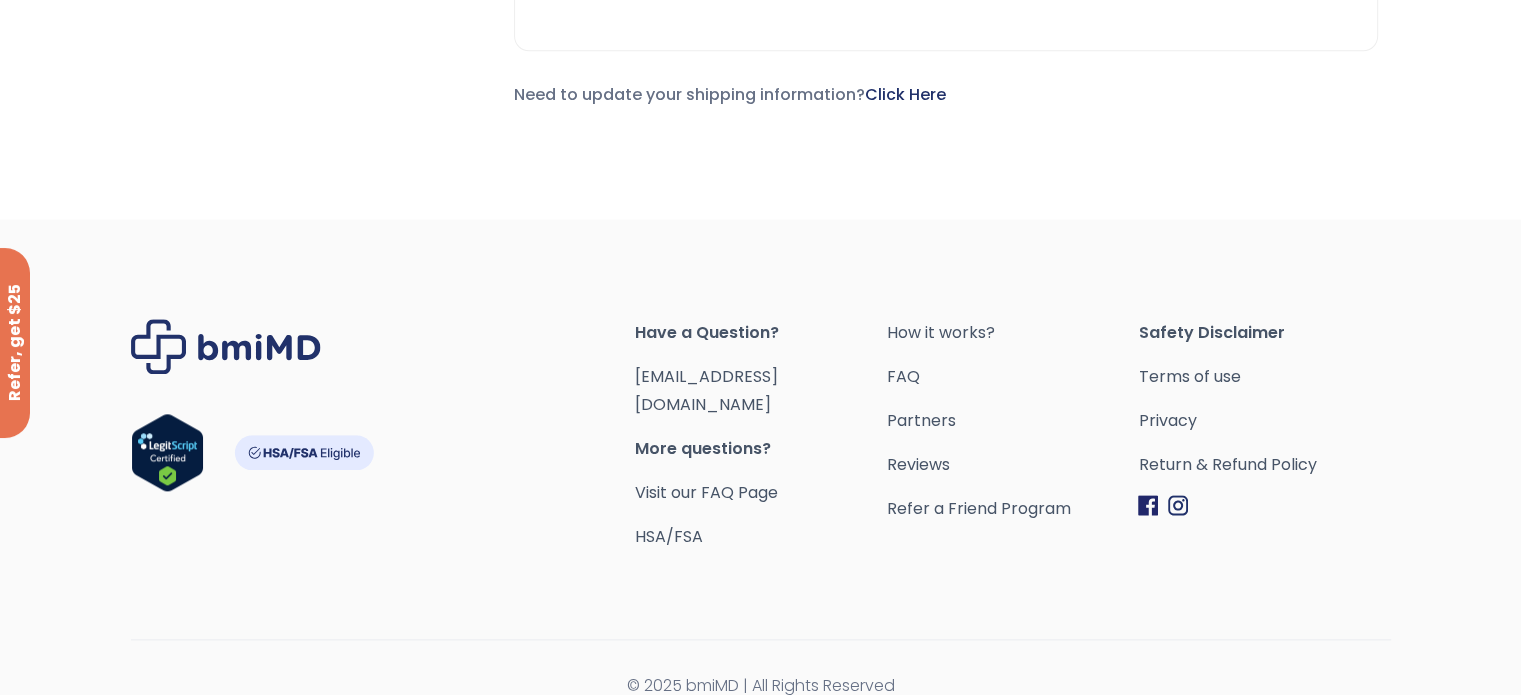 click at bounding box center [761, 639] 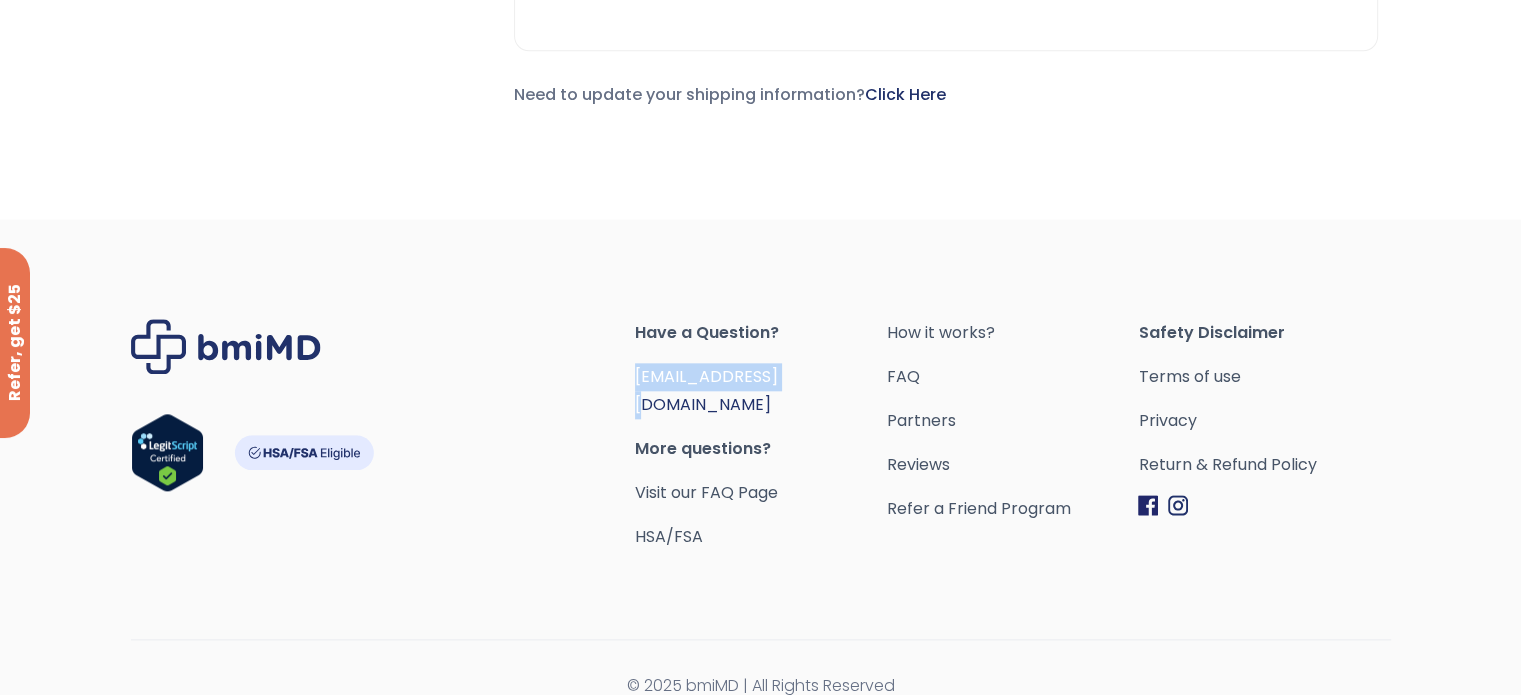 drag, startPoint x: 812, startPoint y: 369, endPoint x: 636, endPoint y: 363, distance: 176.10225 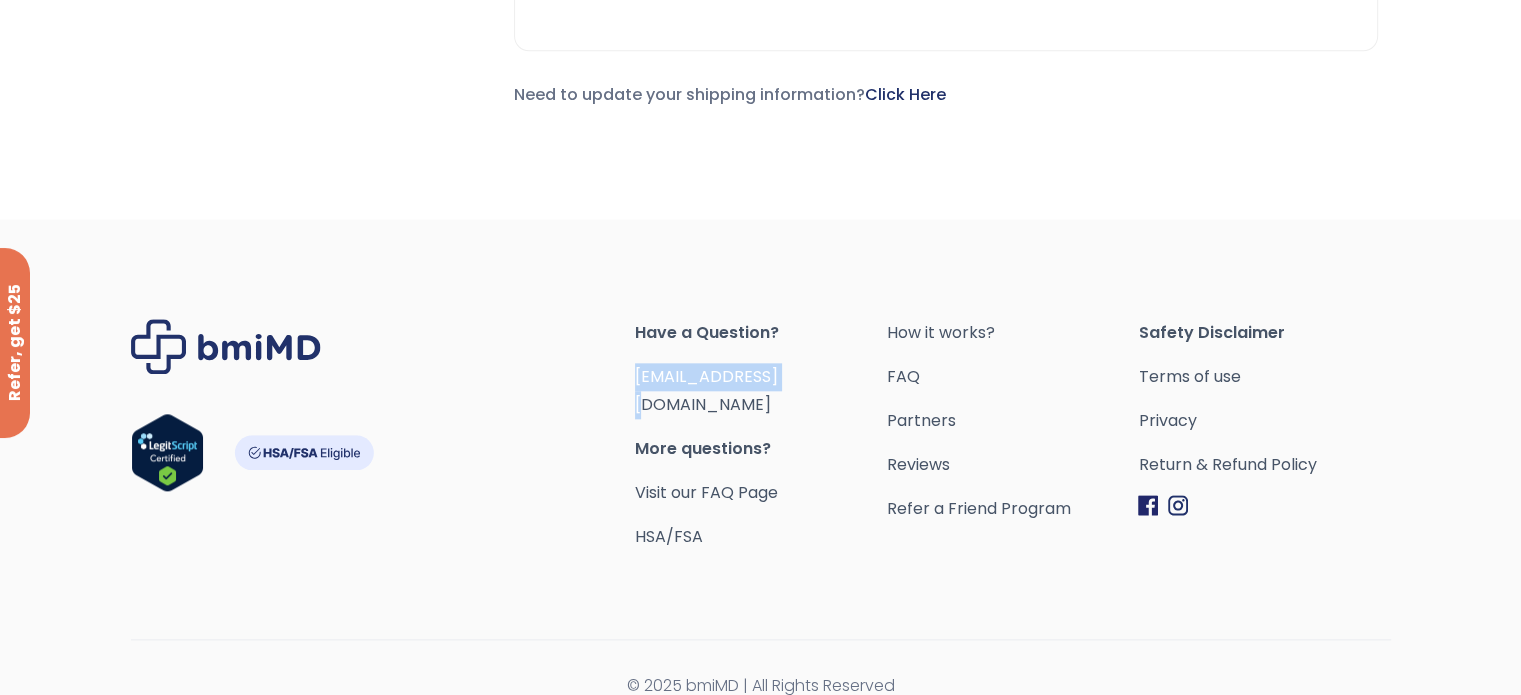 click on "Have a Question?
orders@bmiMD.com
More questions?
Visit our FAQ Page
HSA/FSA
How it works?
FAQ
Partners
Reviews
Refer a Friend Program
Safety Disclaimer
Terms of use" at bounding box center [761, 471] 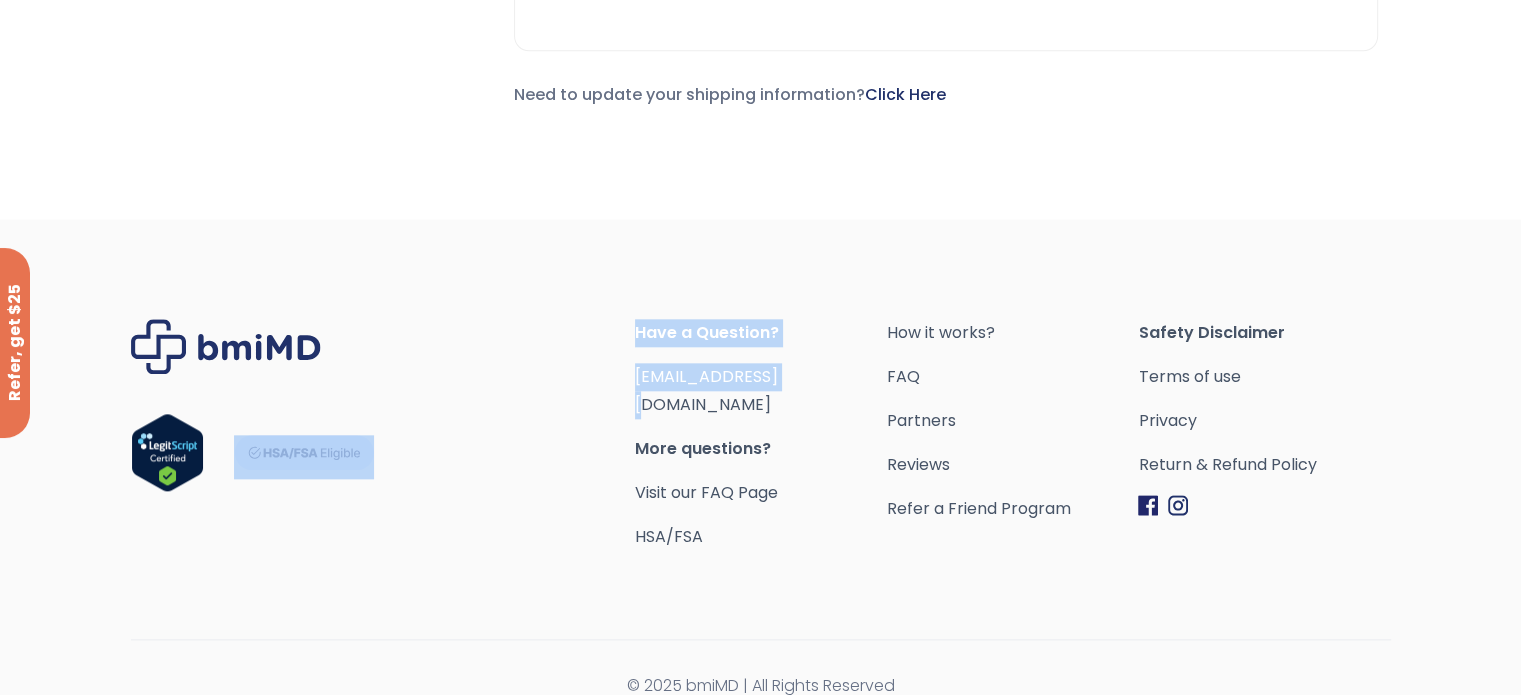 drag, startPoint x: 820, startPoint y: 375, endPoint x: 633, endPoint y: 380, distance: 187.06683 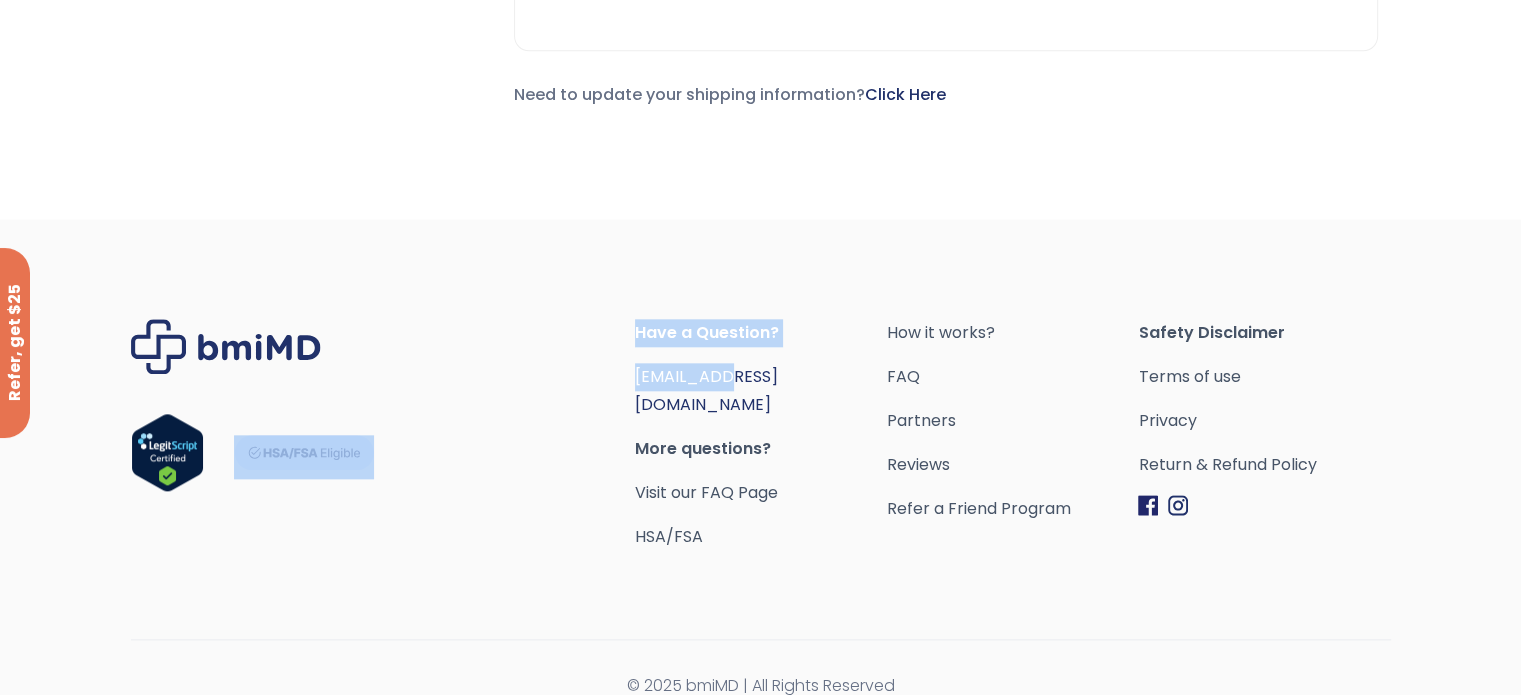 drag, startPoint x: 633, startPoint y: 376, endPoint x: 733, endPoint y: 381, distance: 100.12492 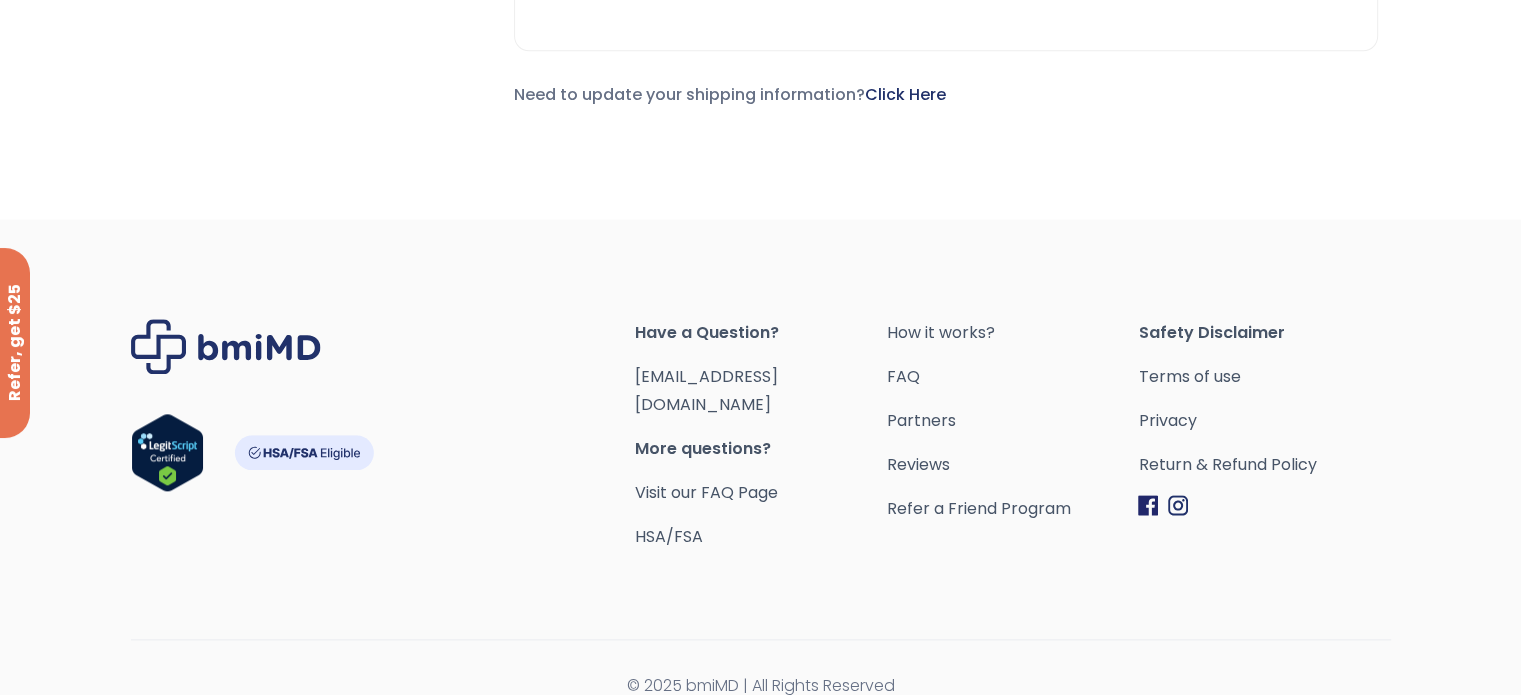 click on "[EMAIL_ADDRESS][DOMAIN_NAME]" at bounding box center [761, 391] 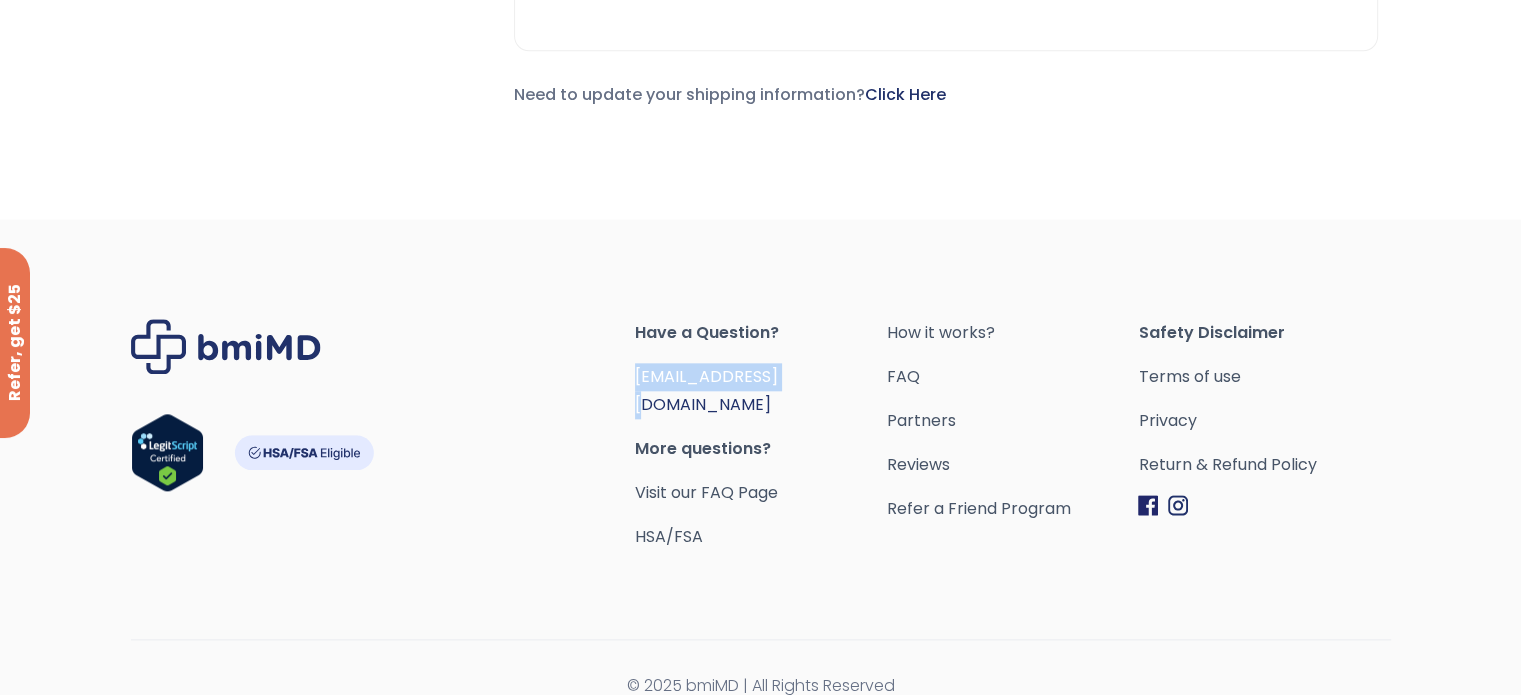drag, startPoint x: 807, startPoint y: 375, endPoint x: 636, endPoint y: 375, distance: 171 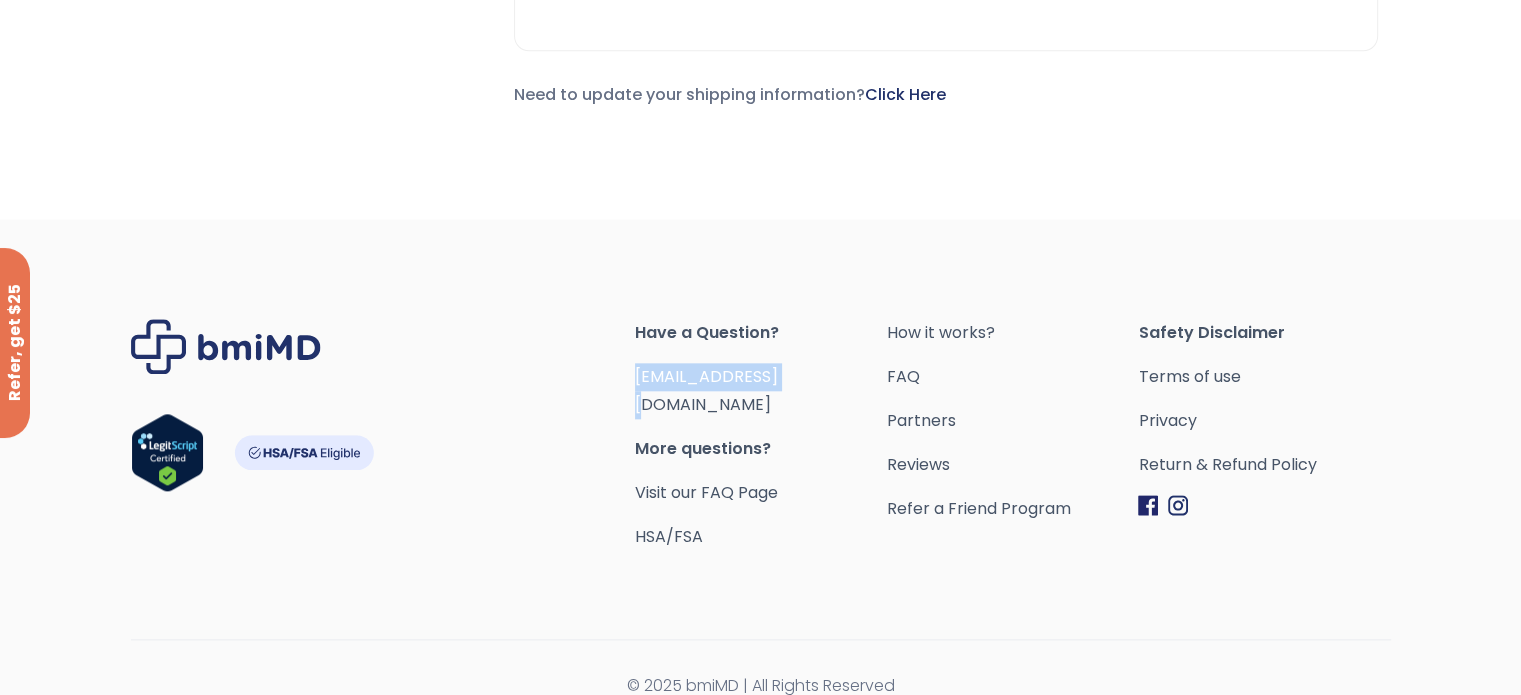 copy on "[EMAIL_ADDRESS][DOMAIN_NAME]" 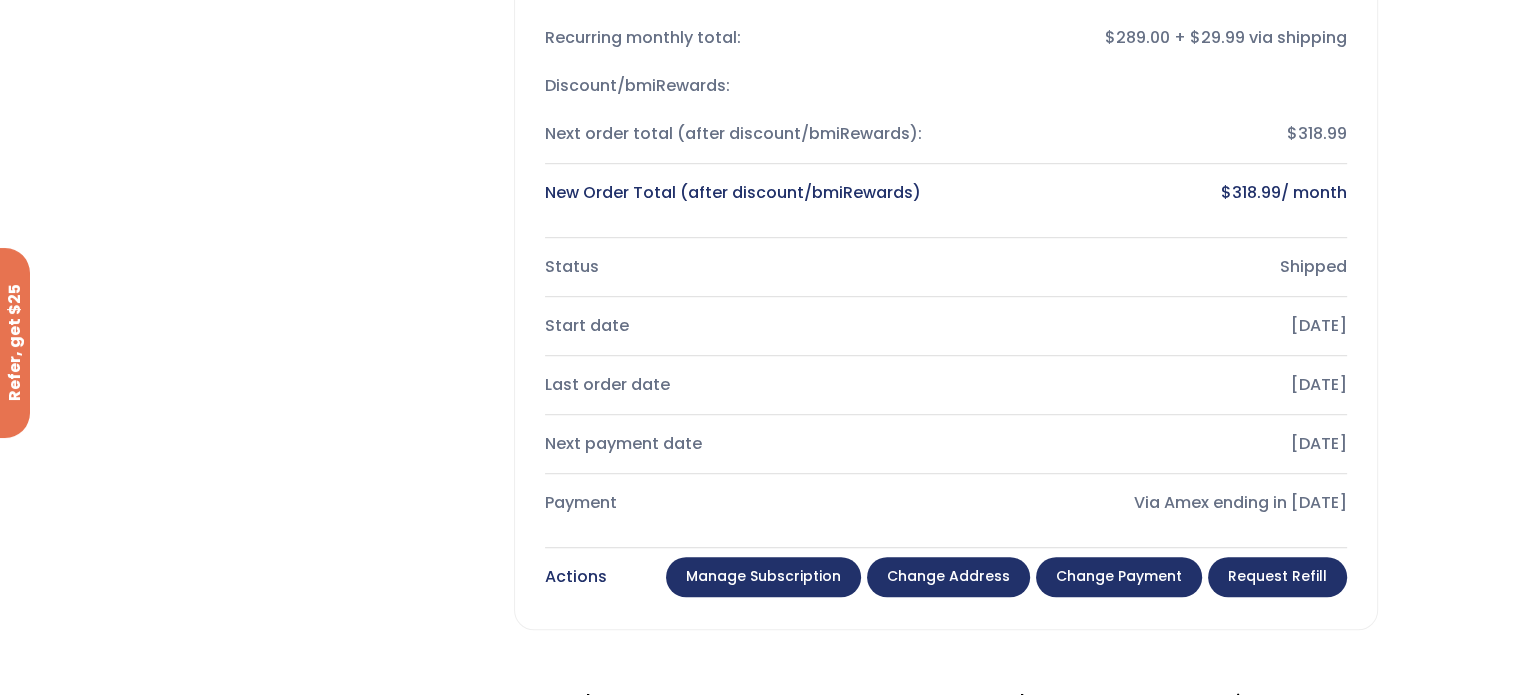 scroll, scrollTop: 1268, scrollLeft: 0, axis: vertical 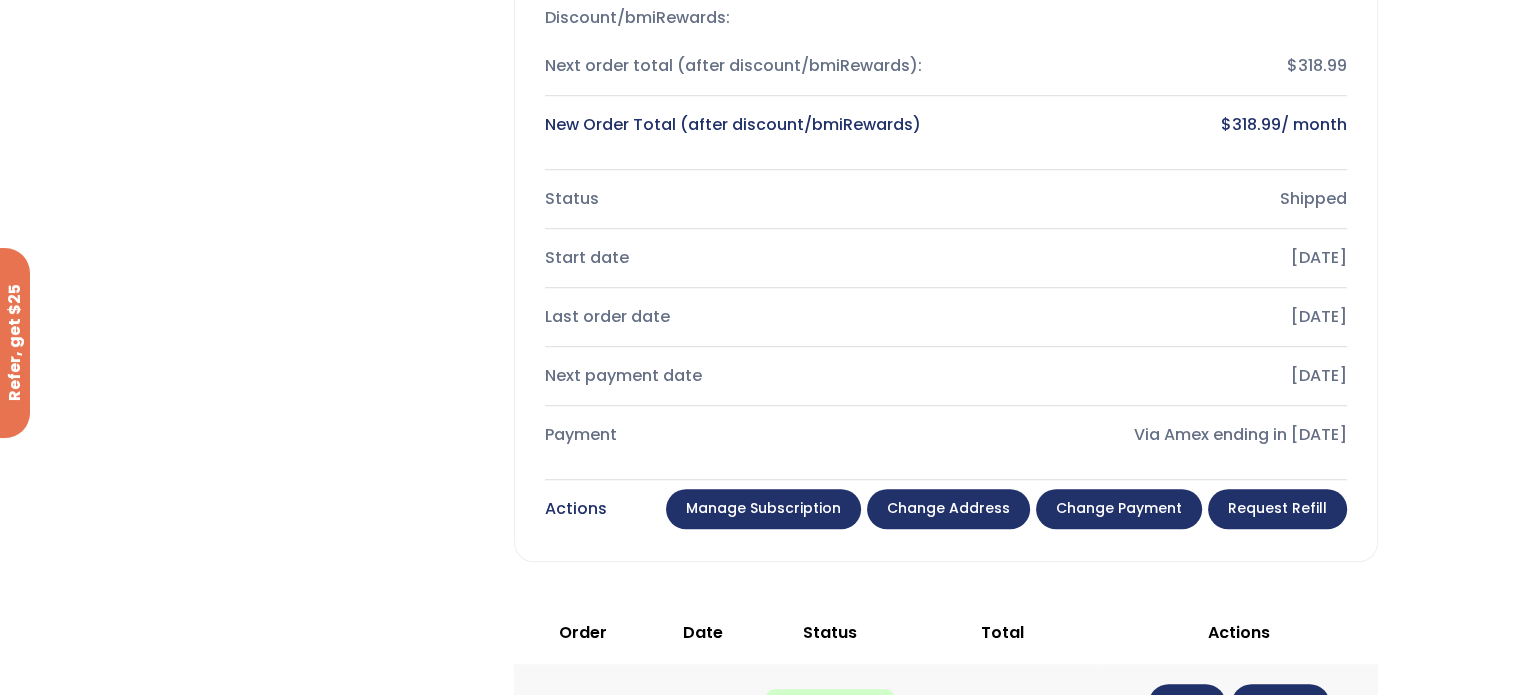 click on "Manage Subscription" at bounding box center [763, 509] 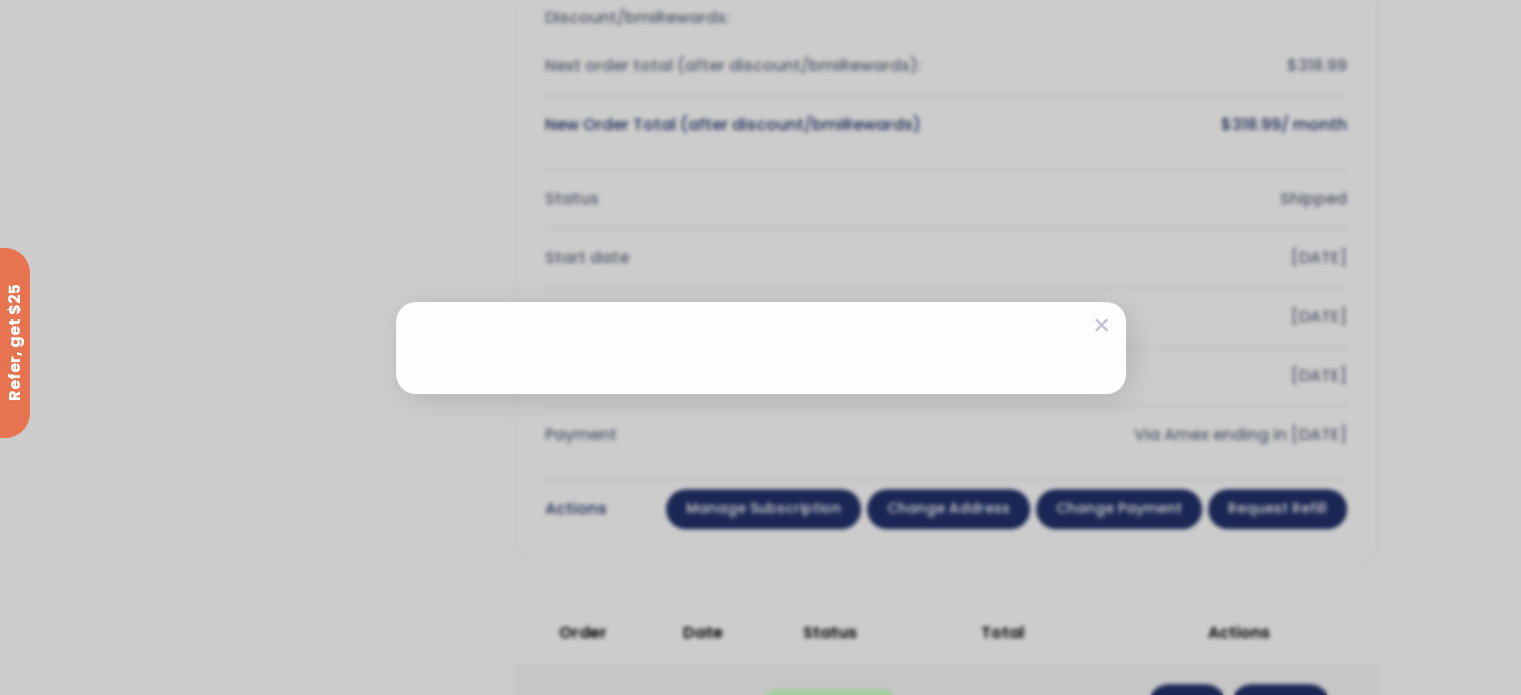 type 